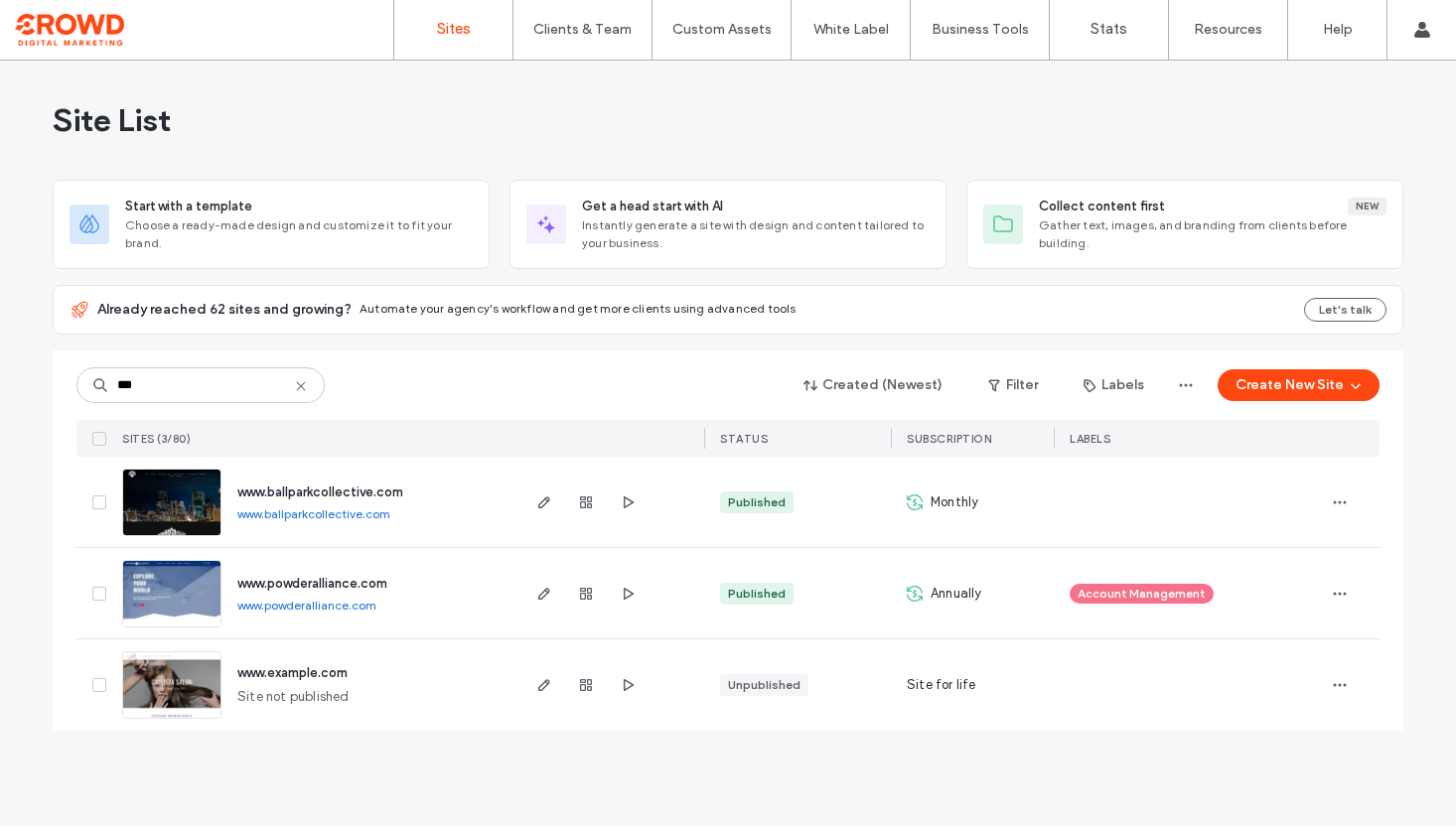 scroll, scrollTop: 0, scrollLeft: 0, axis: both 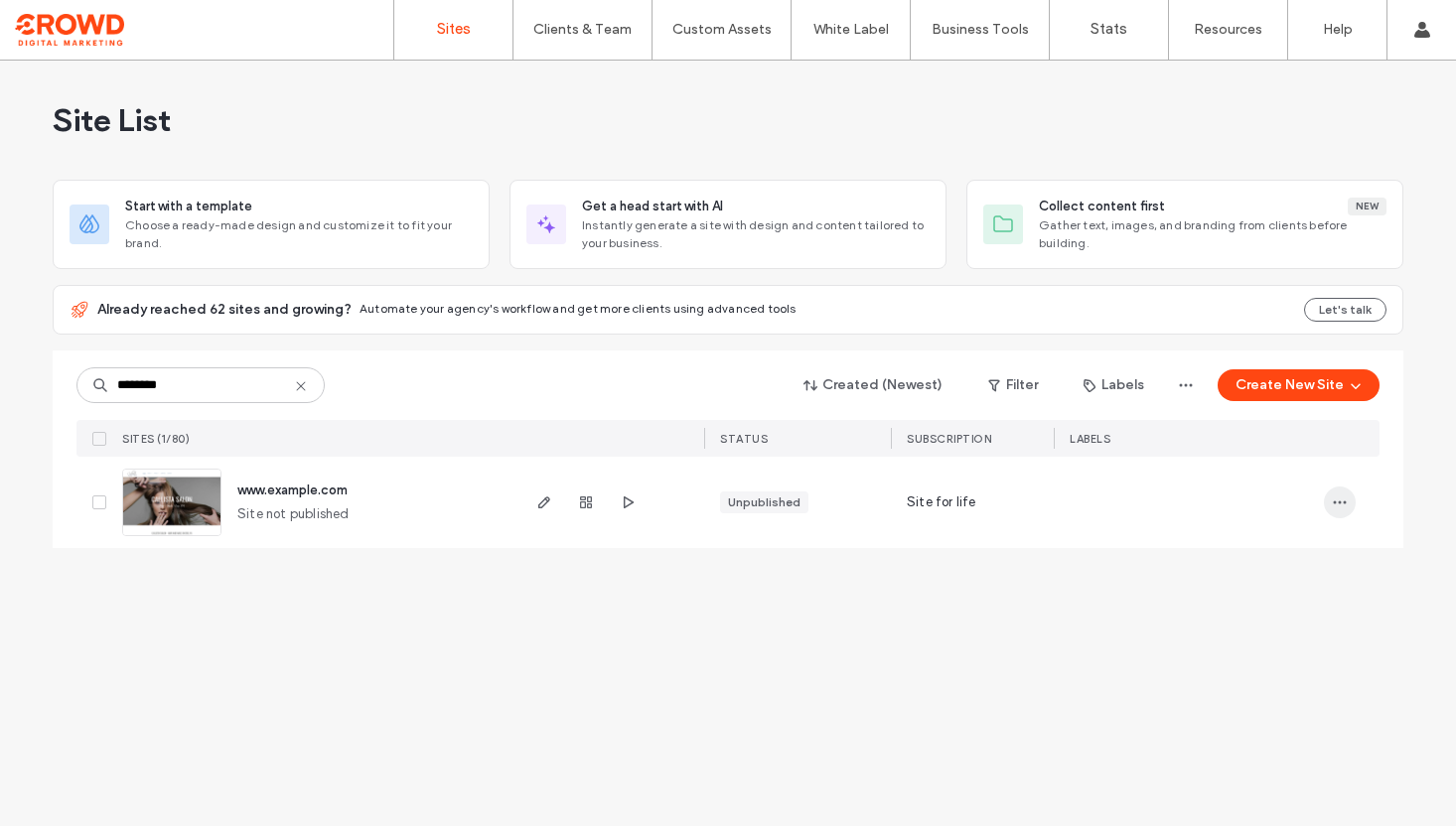 type on "********" 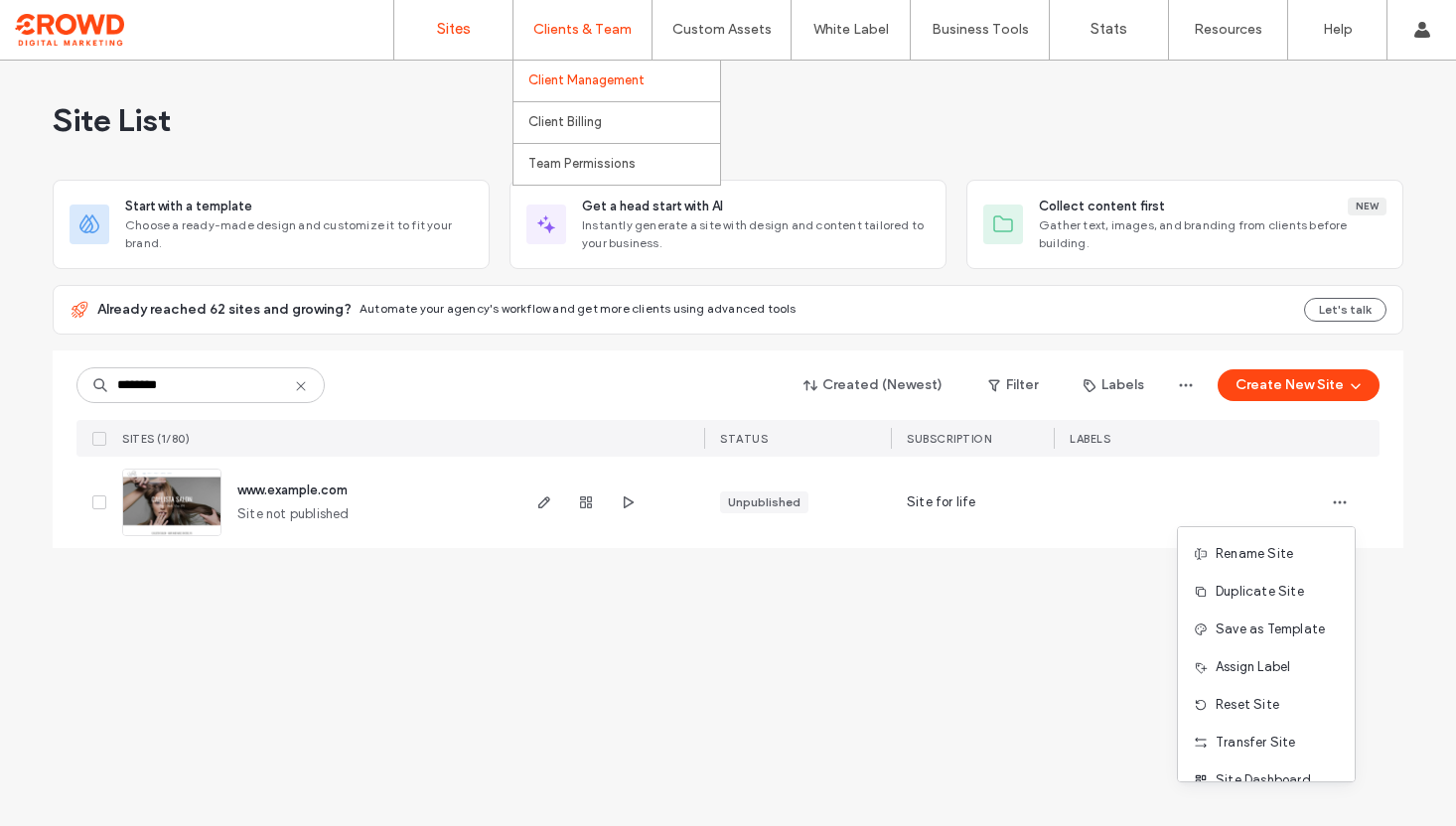 click on "Client Management" at bounding box center (586, 80) 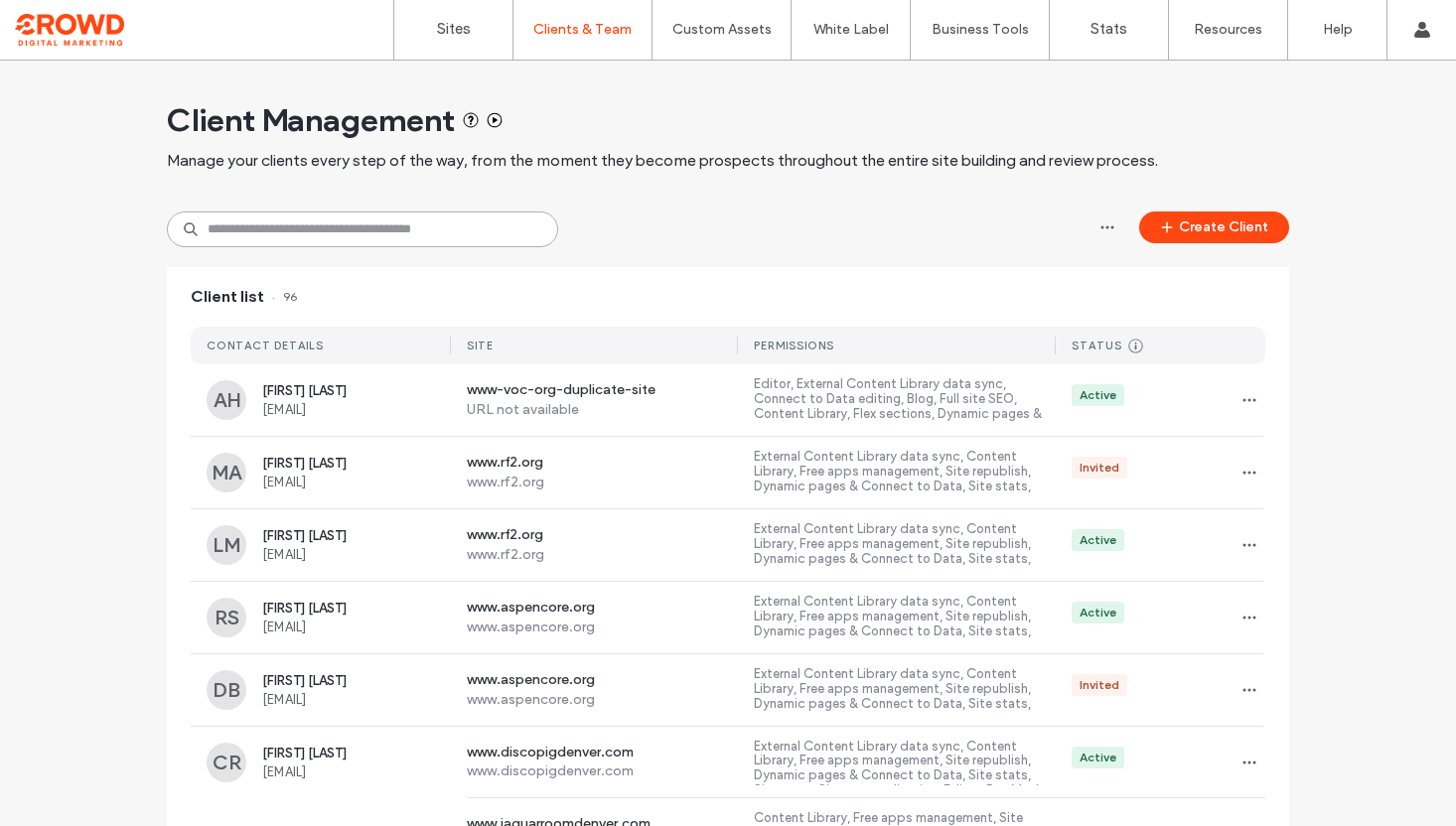 click at bounding box center [363, 229] 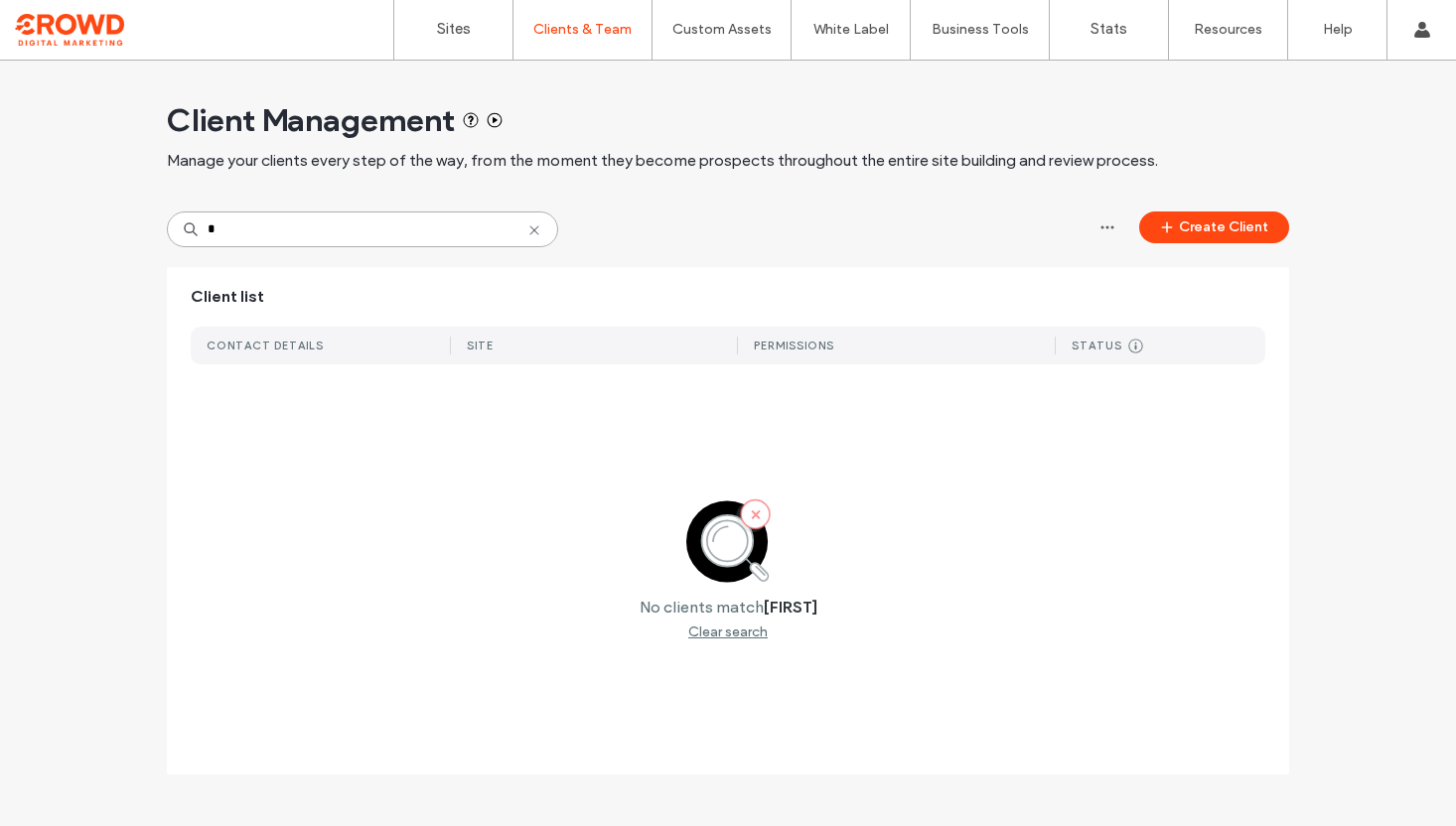 type on "*" 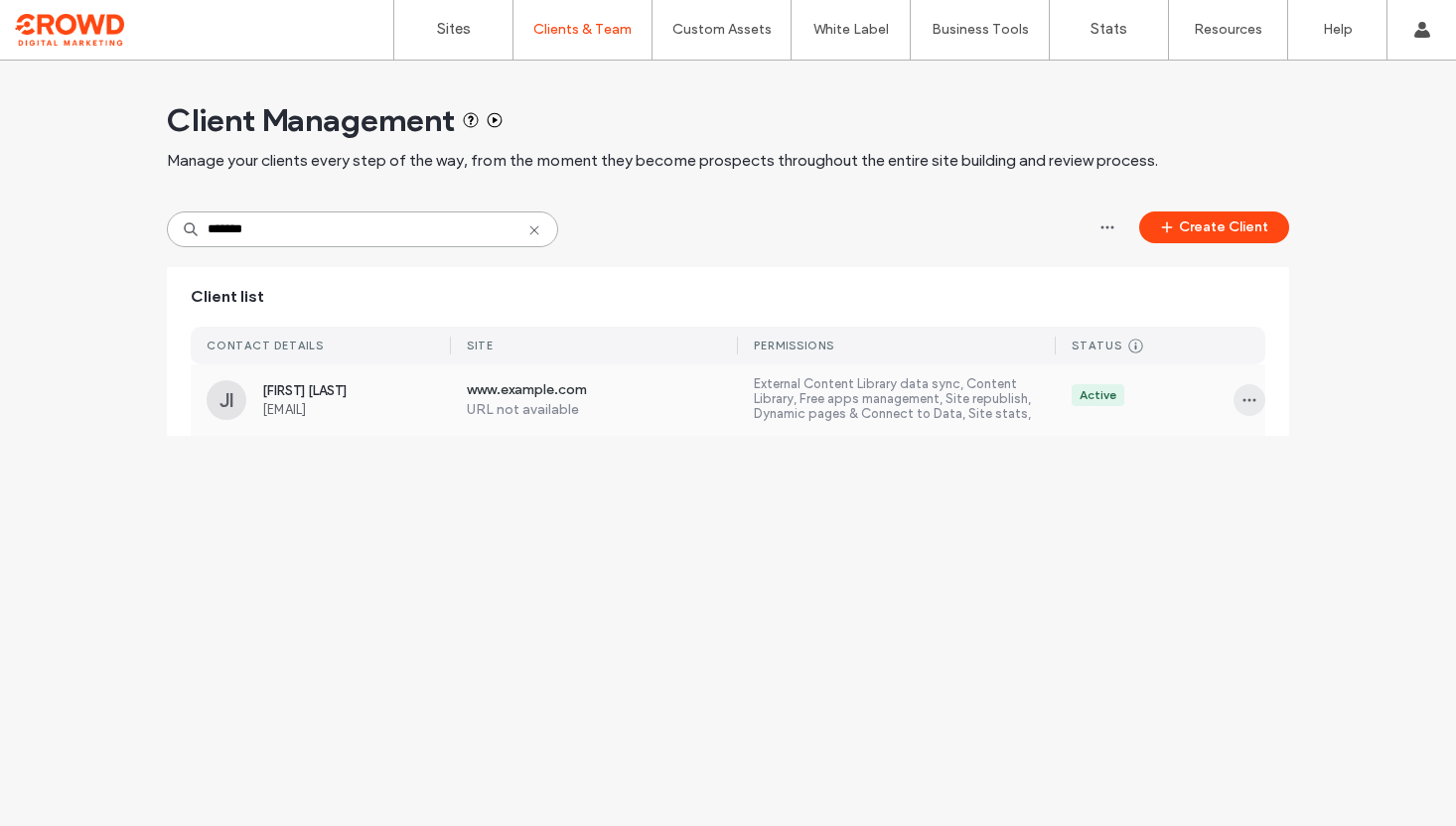 type on "*******" 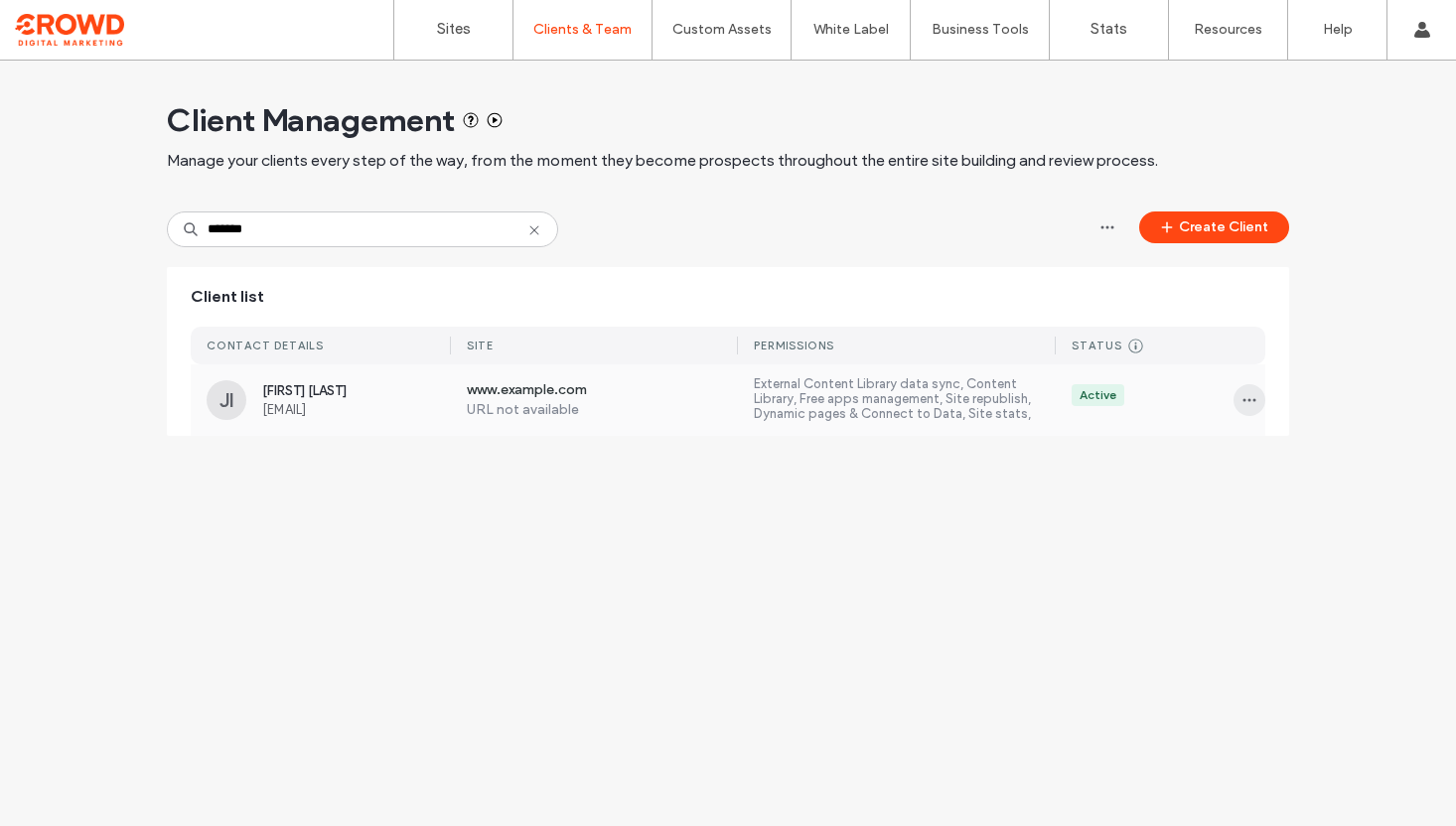 click at bounding box center [1249, 400] 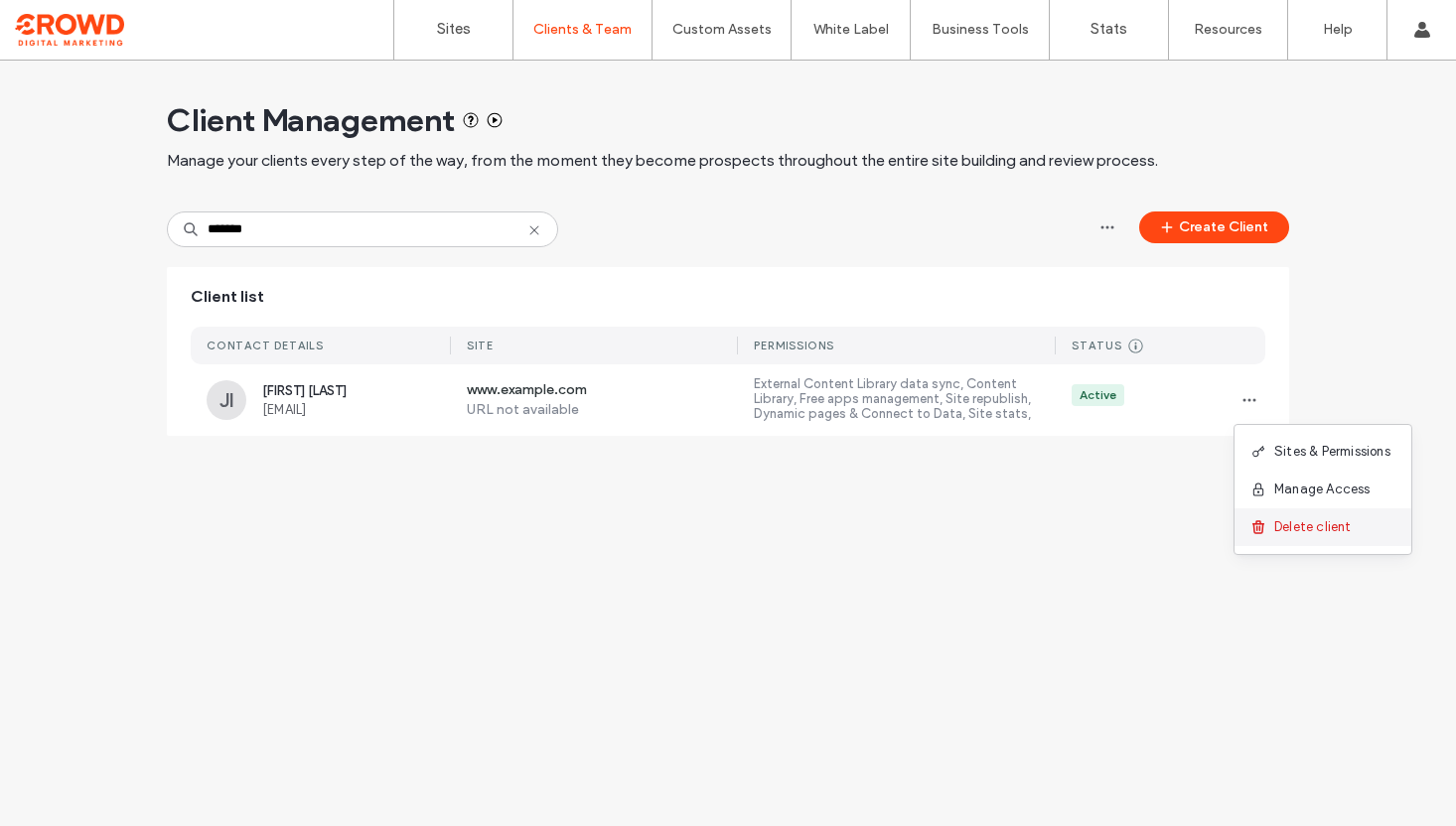 click 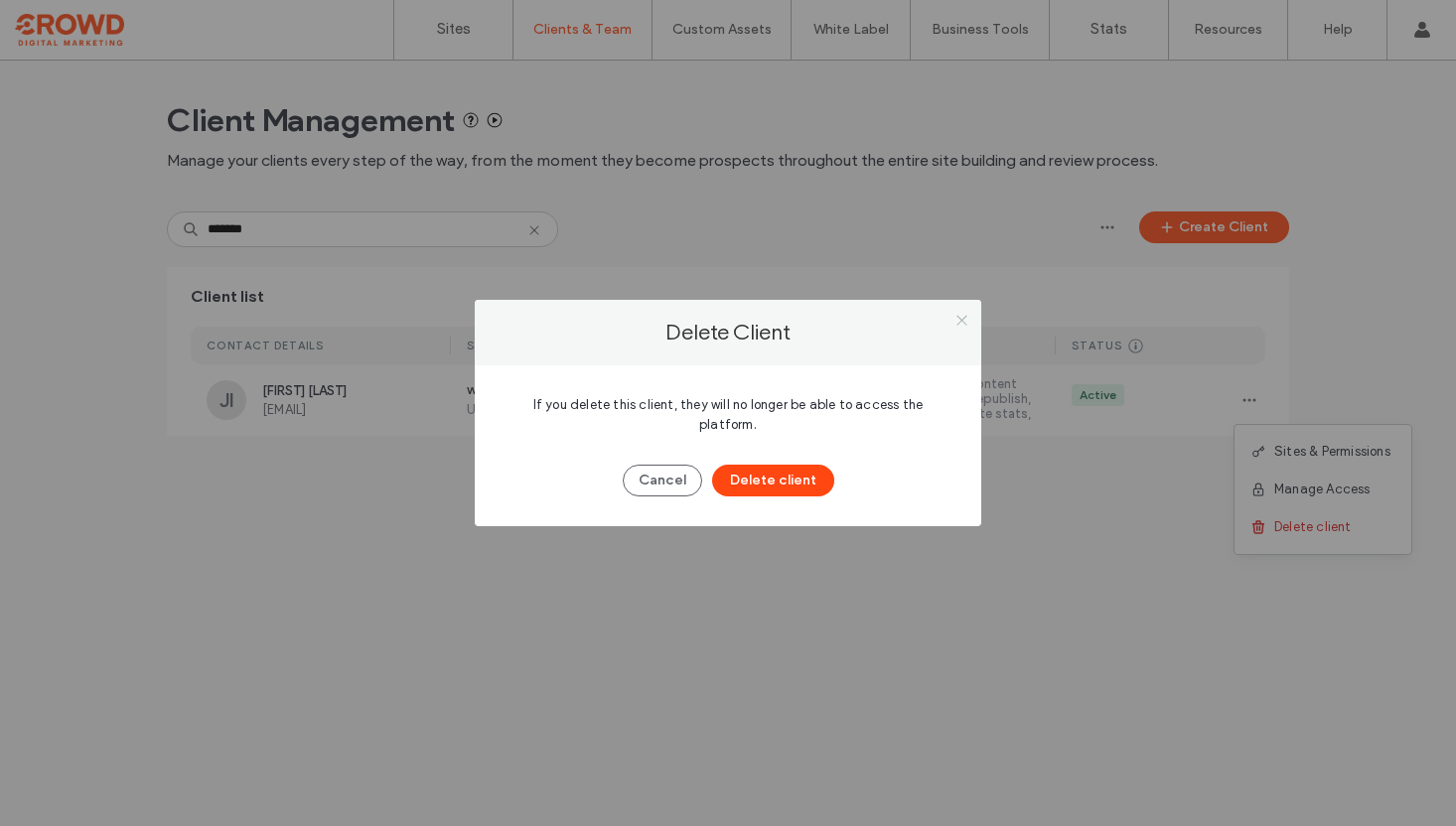 click 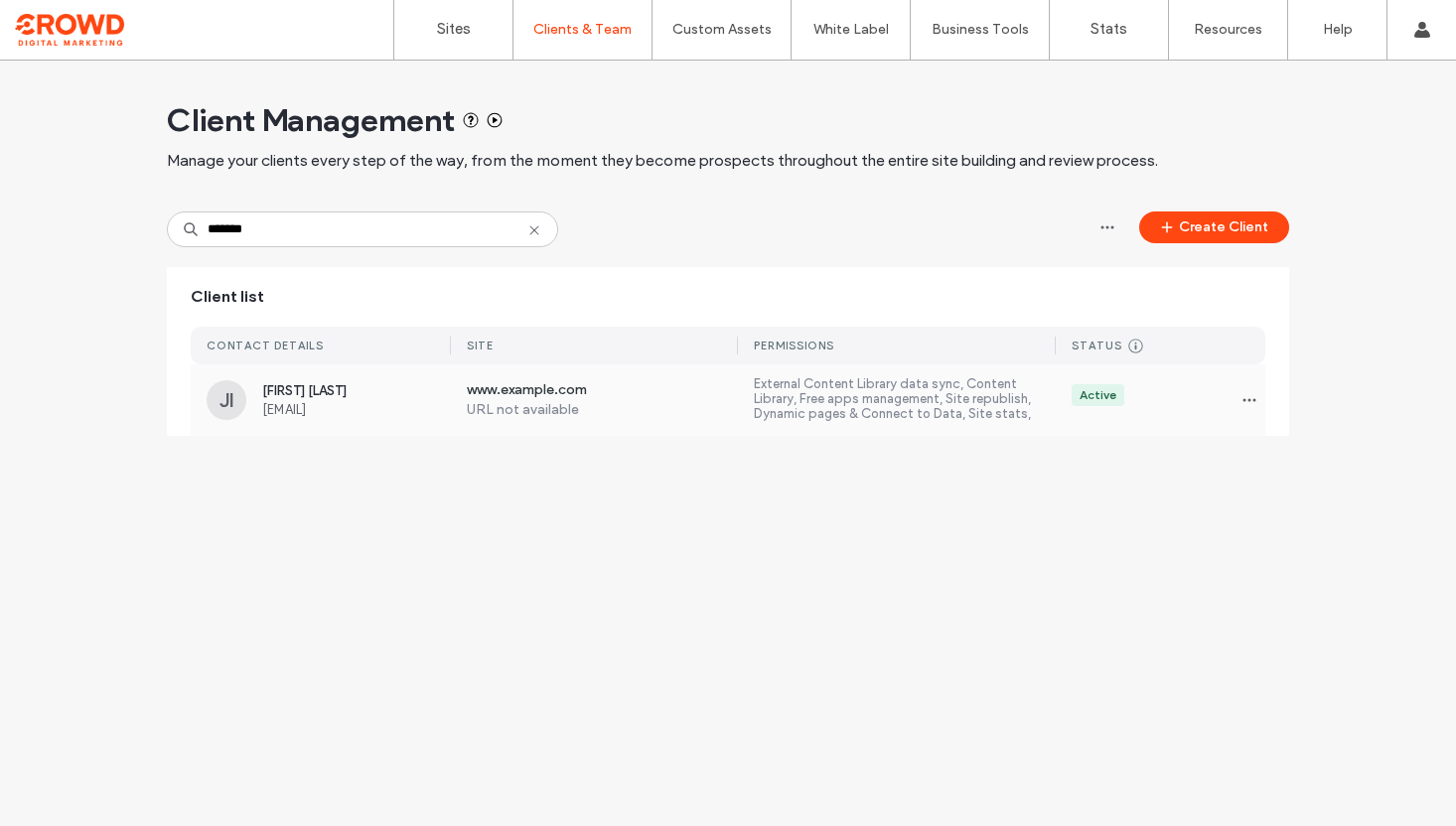 click on "URL not available" at bounding box center (603, 410) 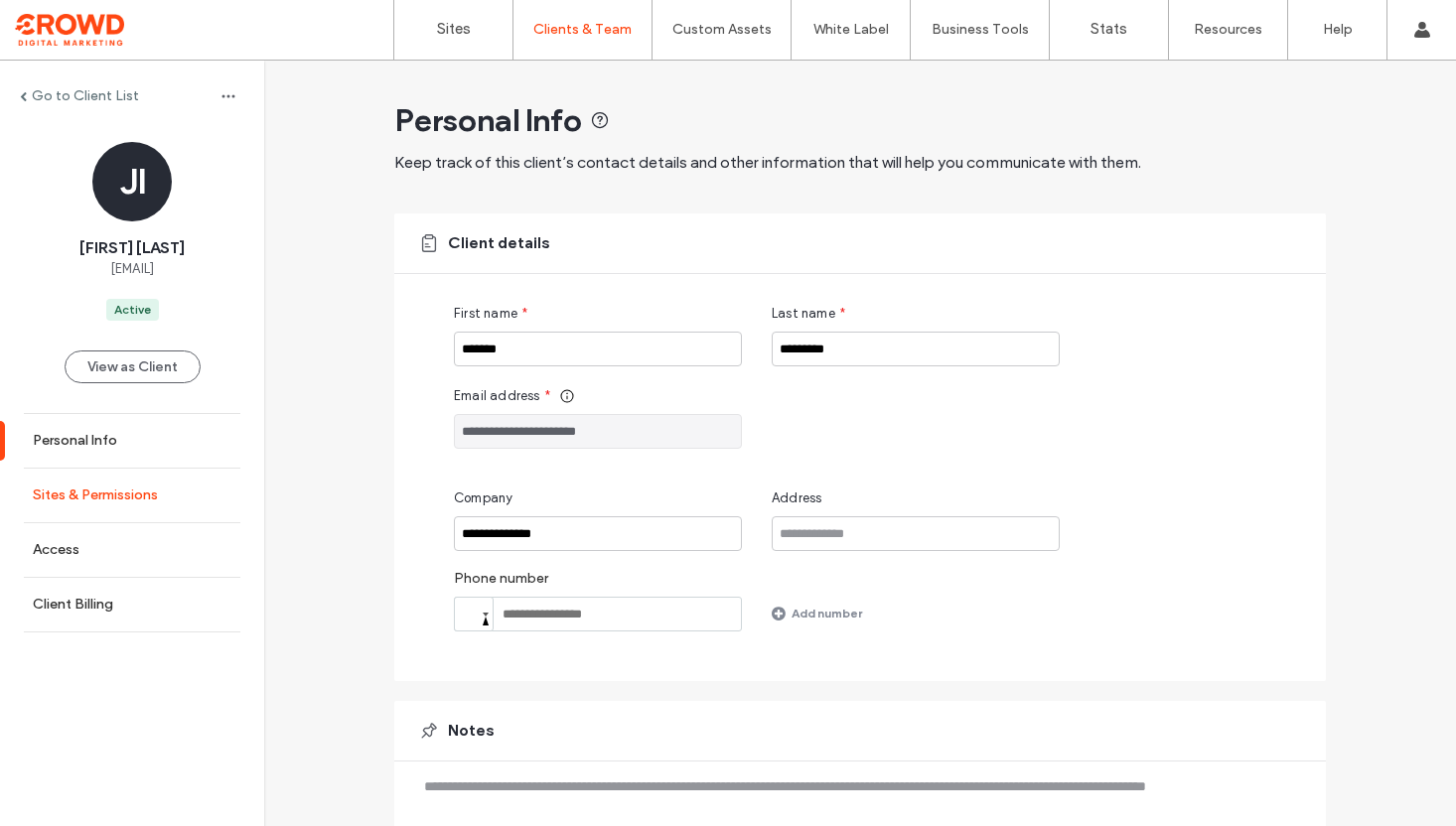 click on "Sites & Permissions" at bounding box center [95, 495] 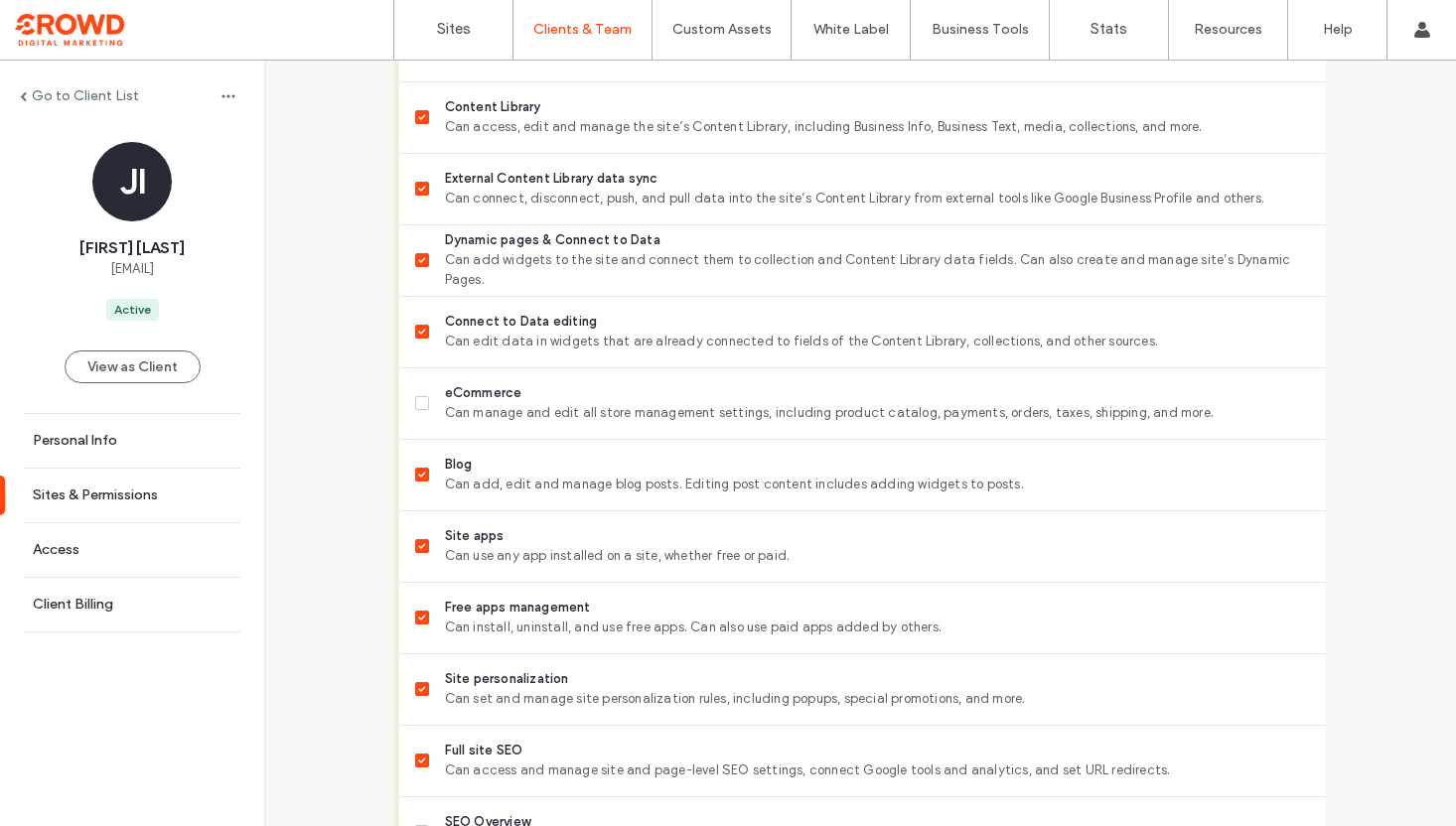scroll, scrollTop: 1127, scrollLeft: 0, axis: vertical 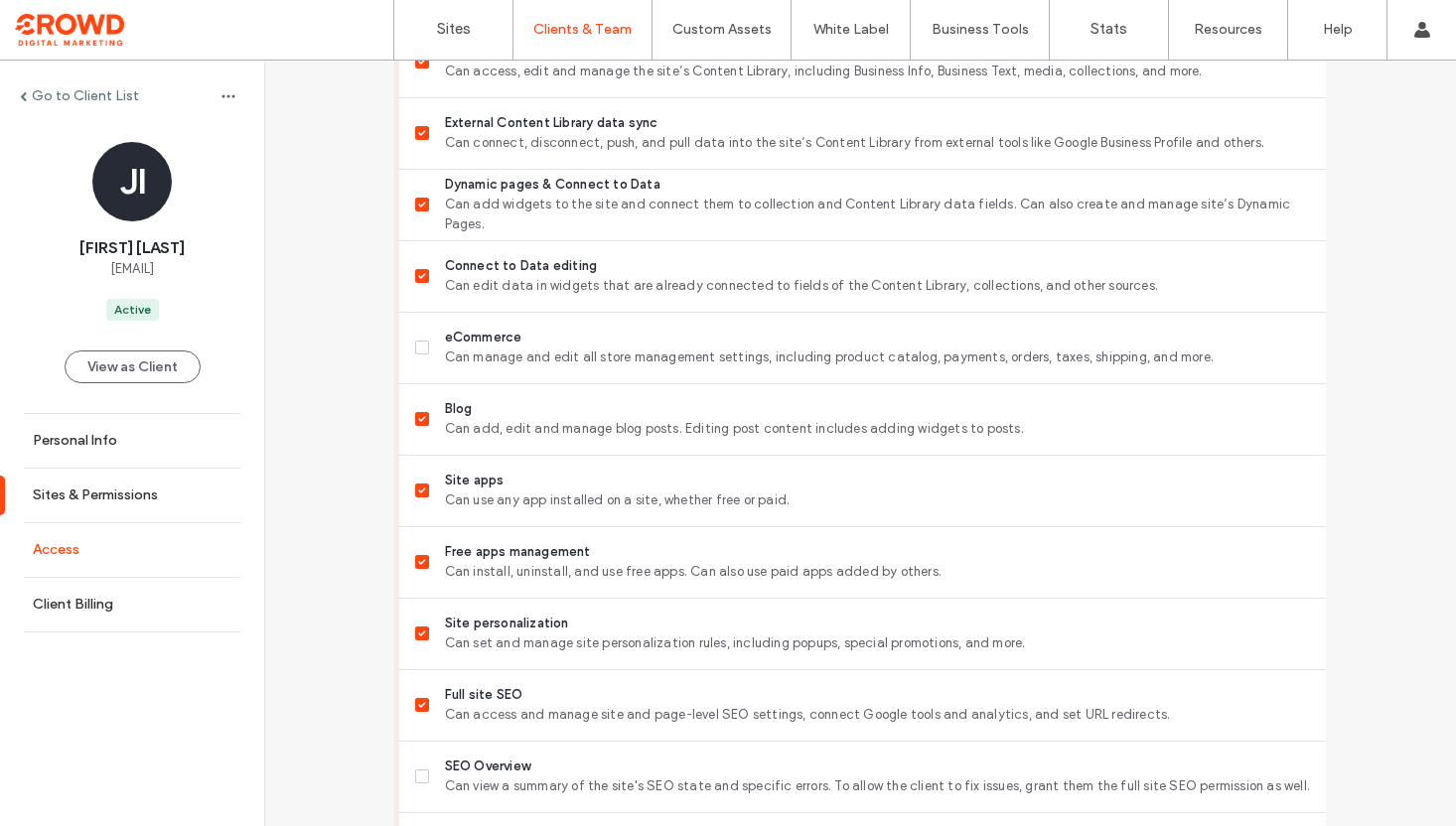 click on "Access" at bounding box center [132, 550] 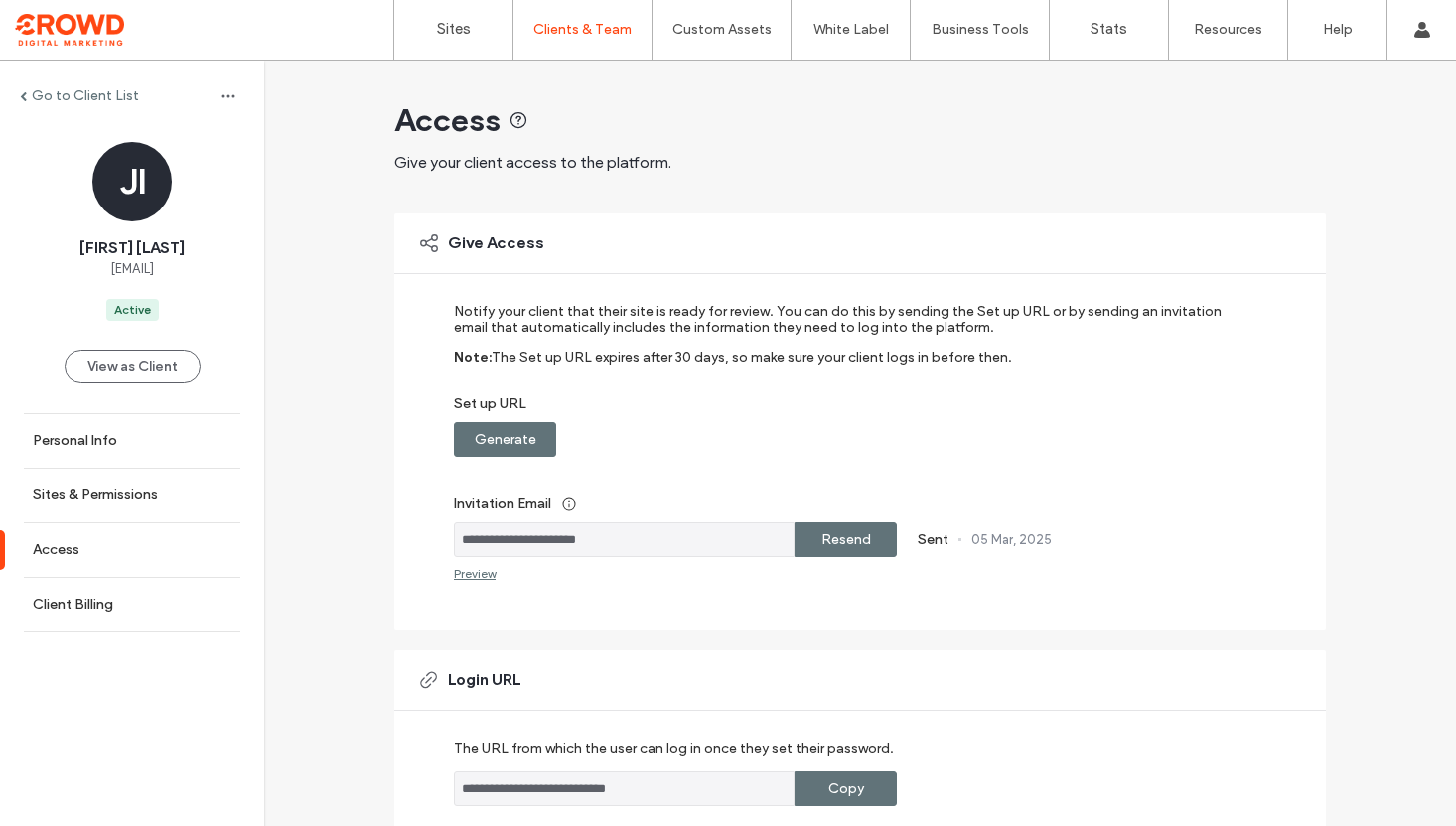 scroll, scrollTop: 245, scrollLeft: 0, axis: vertical 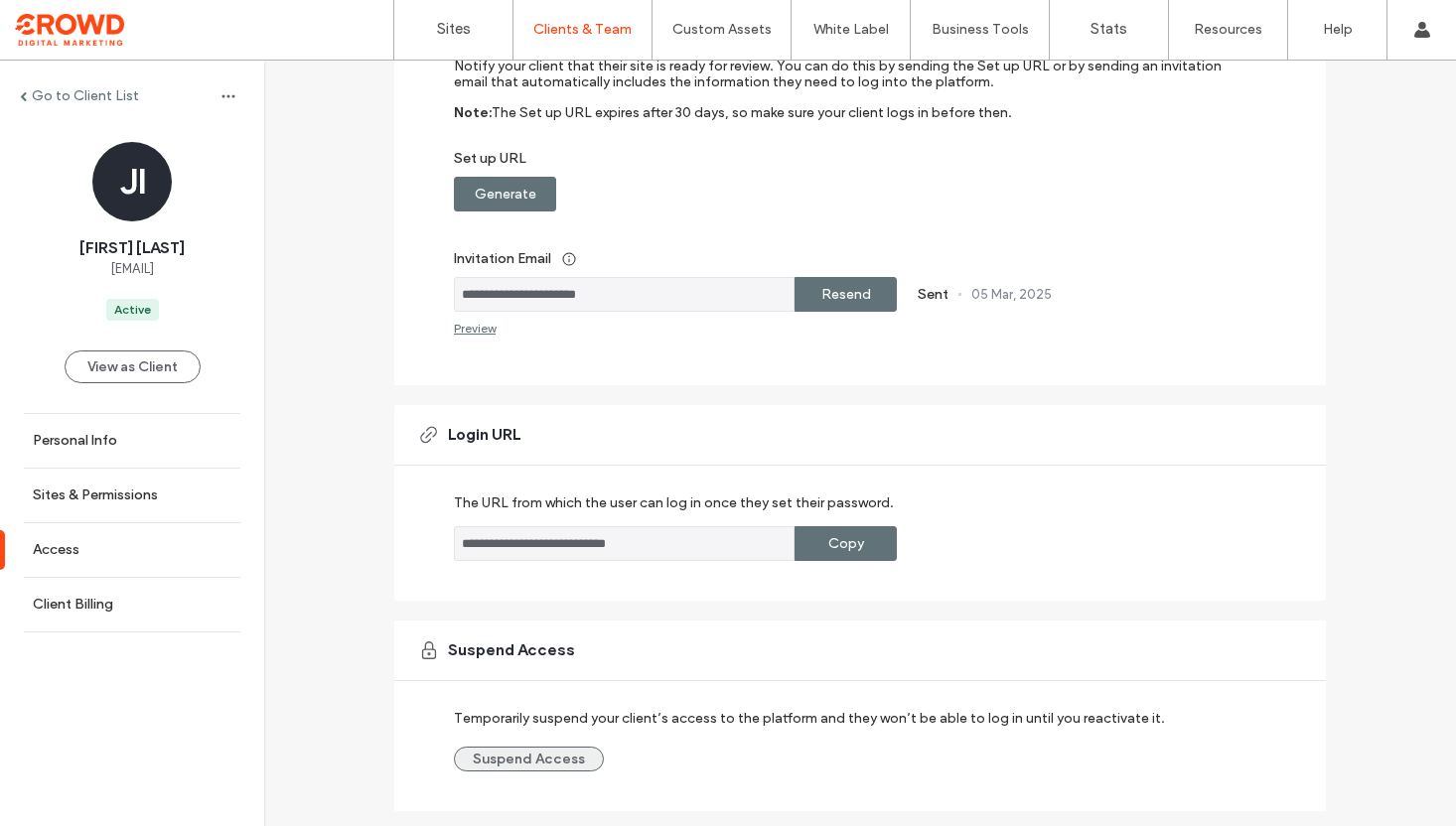 click on "Suspend Access" at bounding box center [528, 758] 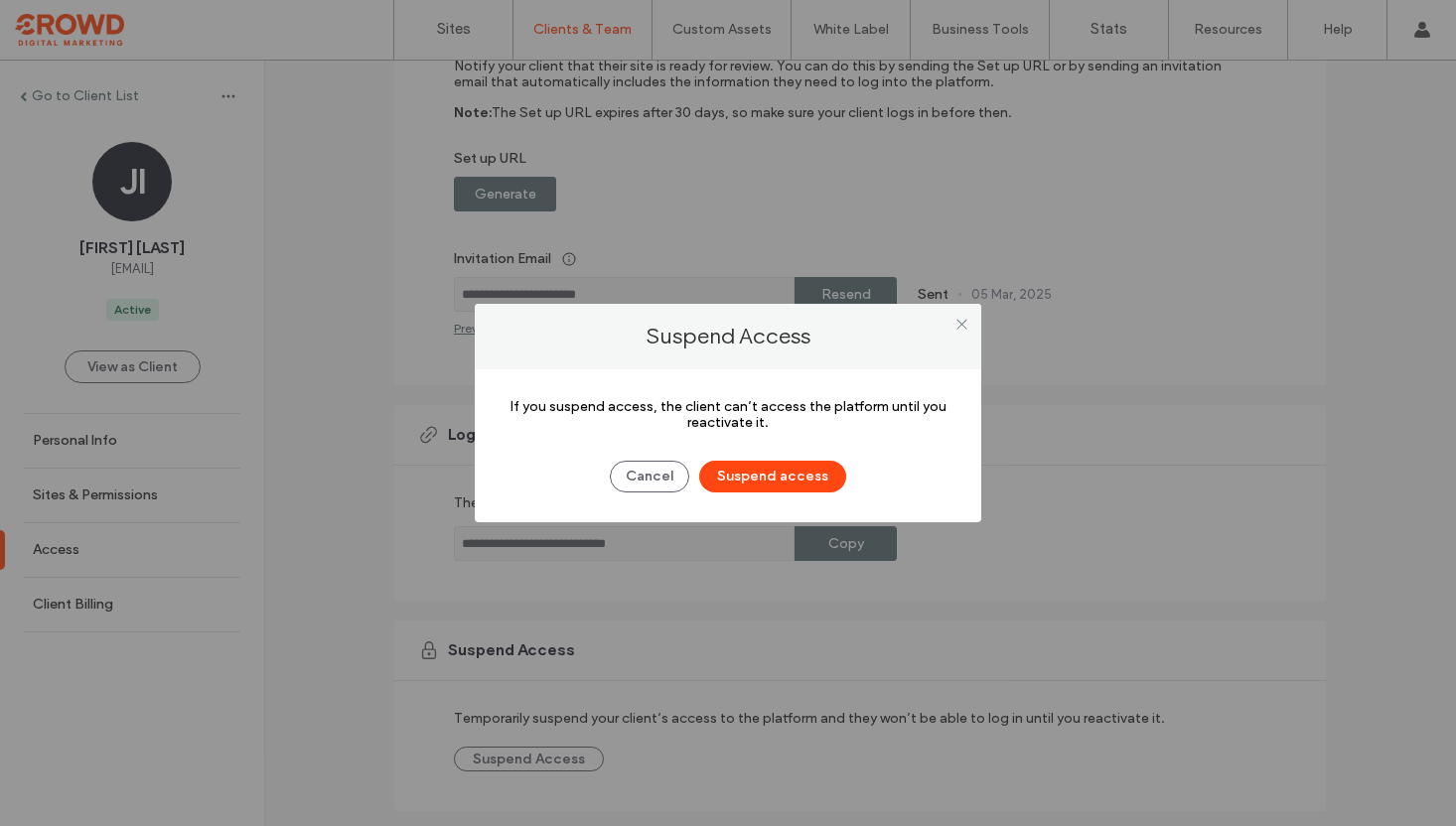 click on "Cancel Suspend access" at bounding box center [728, 467] 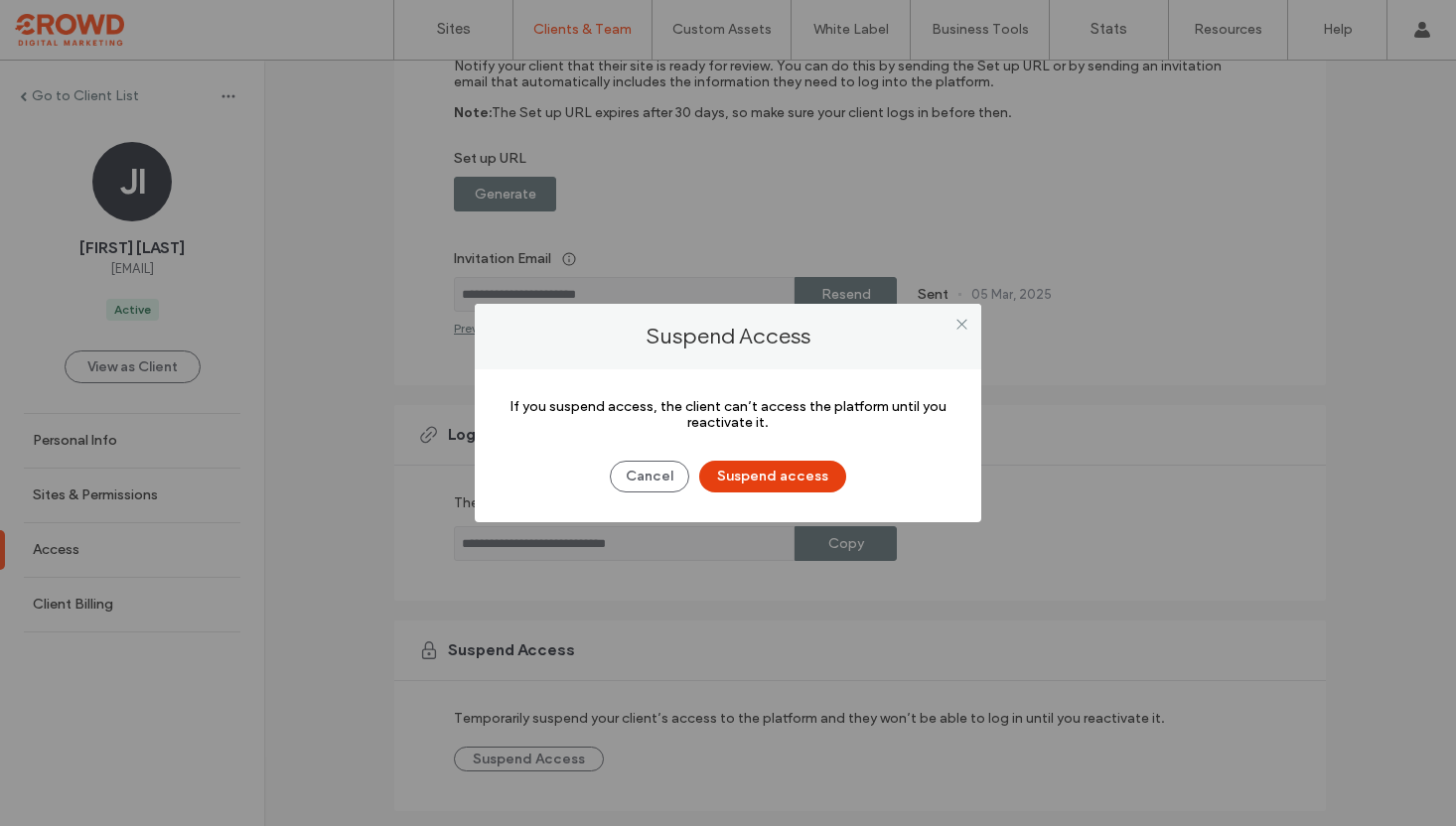 click on "Suspend access" at bounding box center [773, 477] 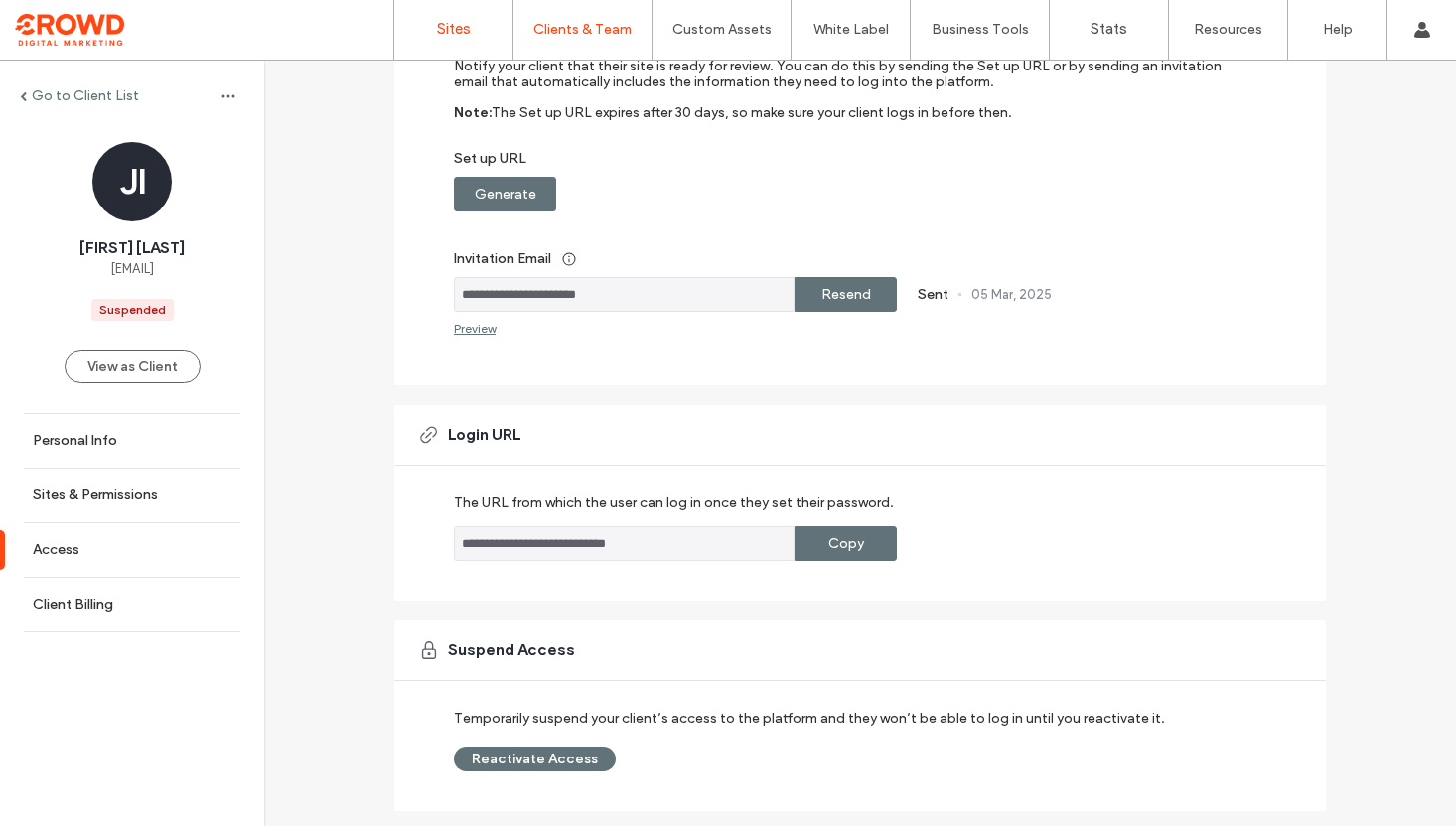 click on "Sites" at bounding box center (453, 30) 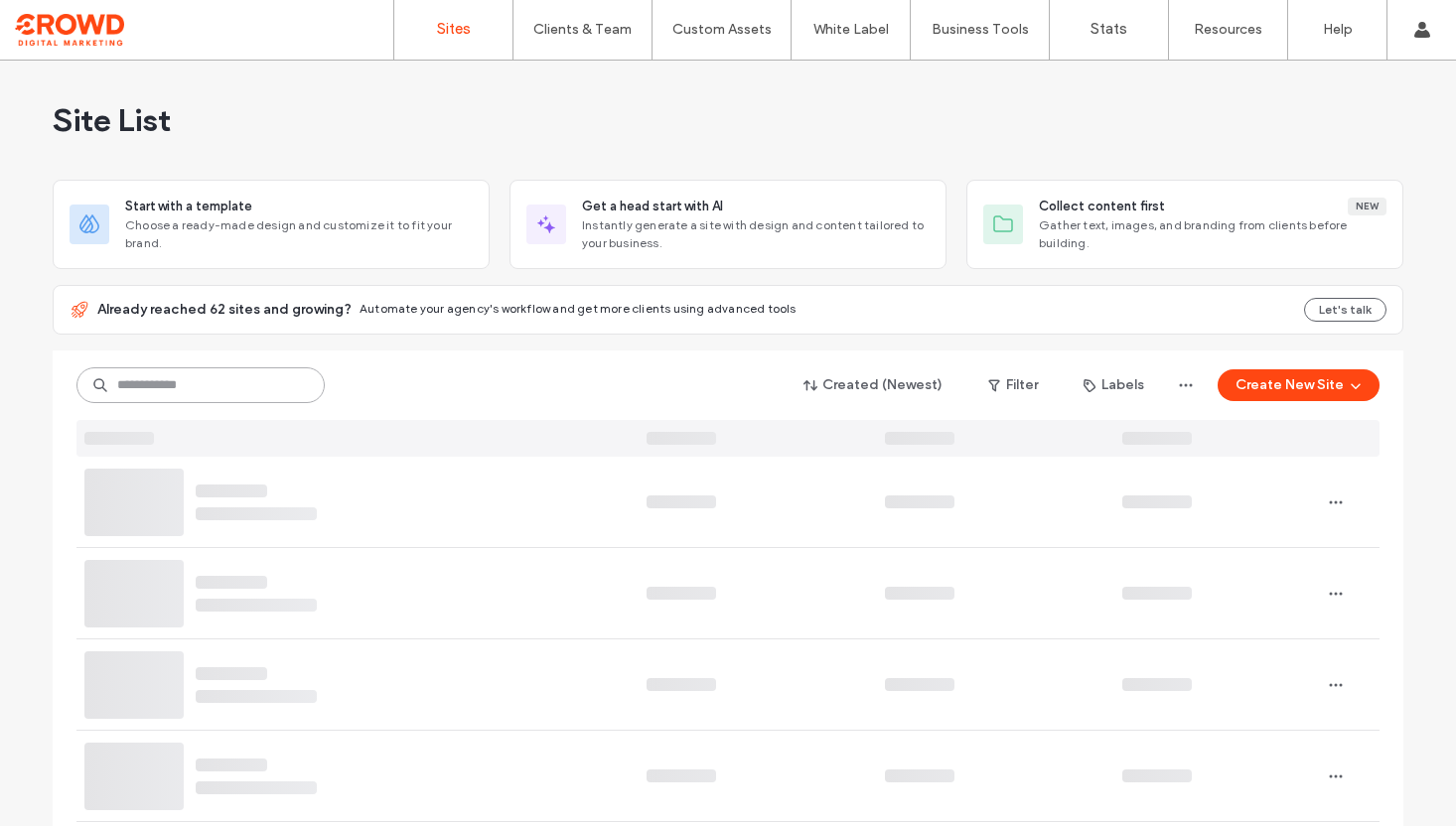 click at bounding box center (201, 385) 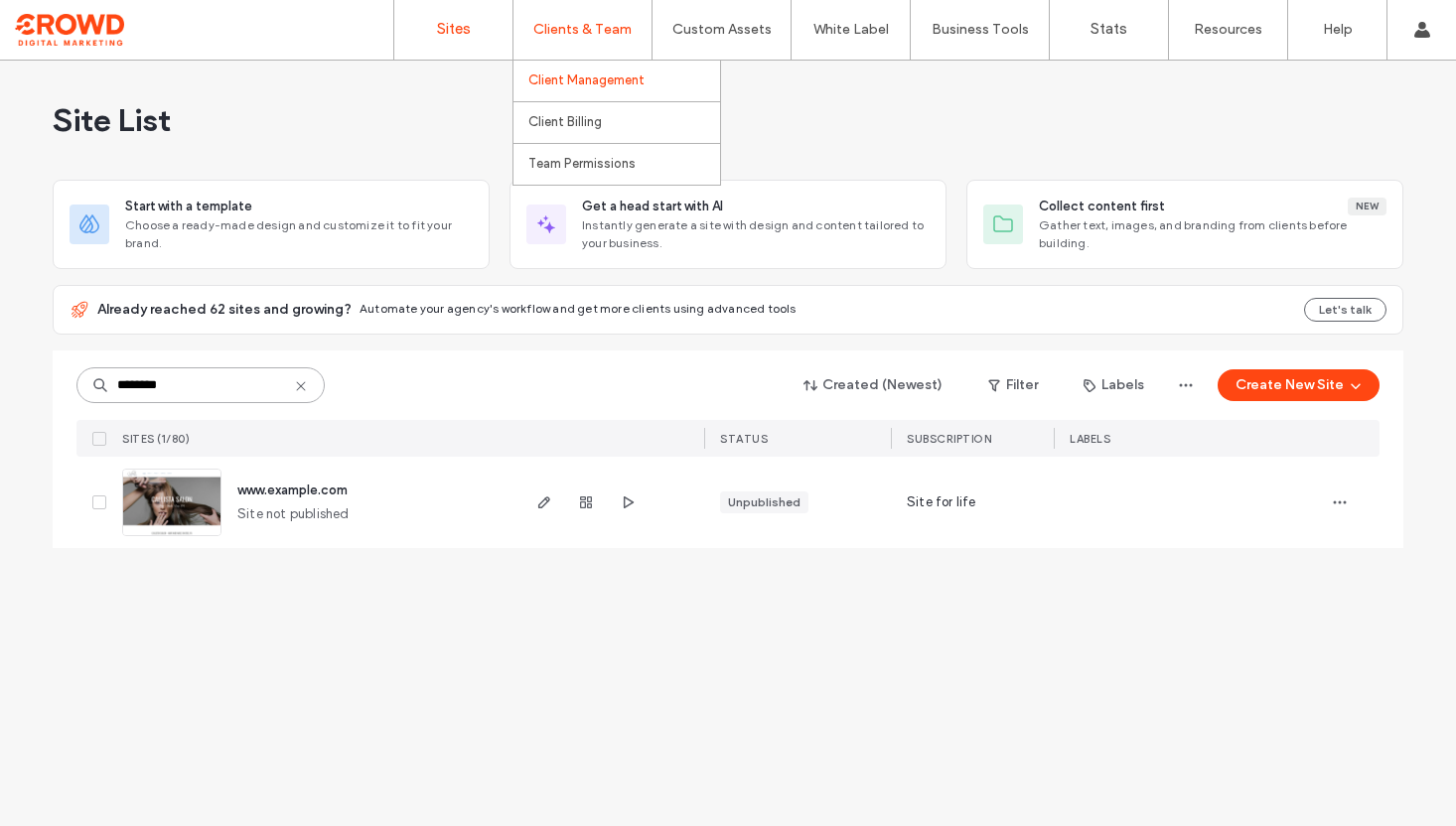 type on "********" 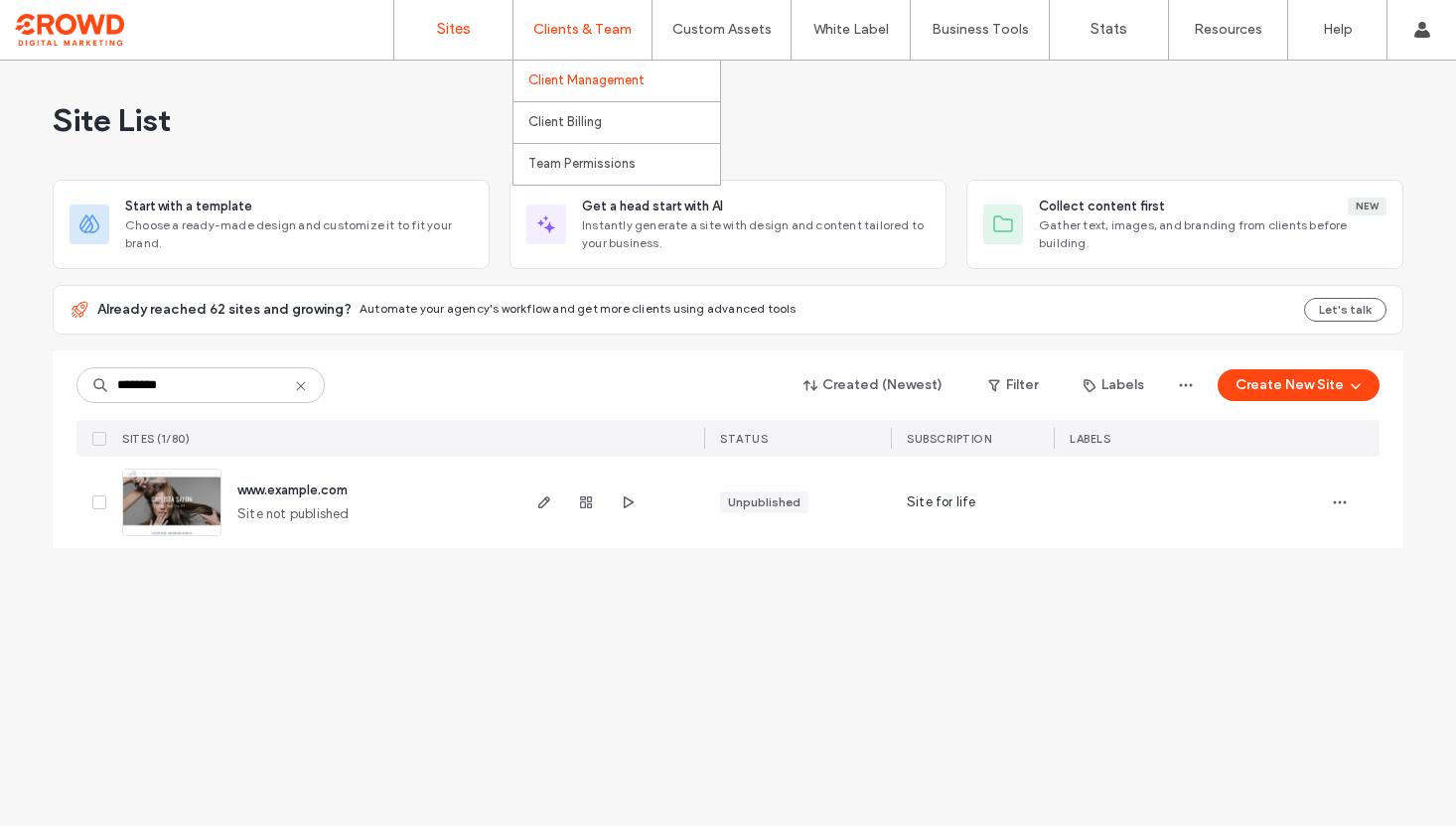 click on "Client Management" at bounding box center [586, 80] 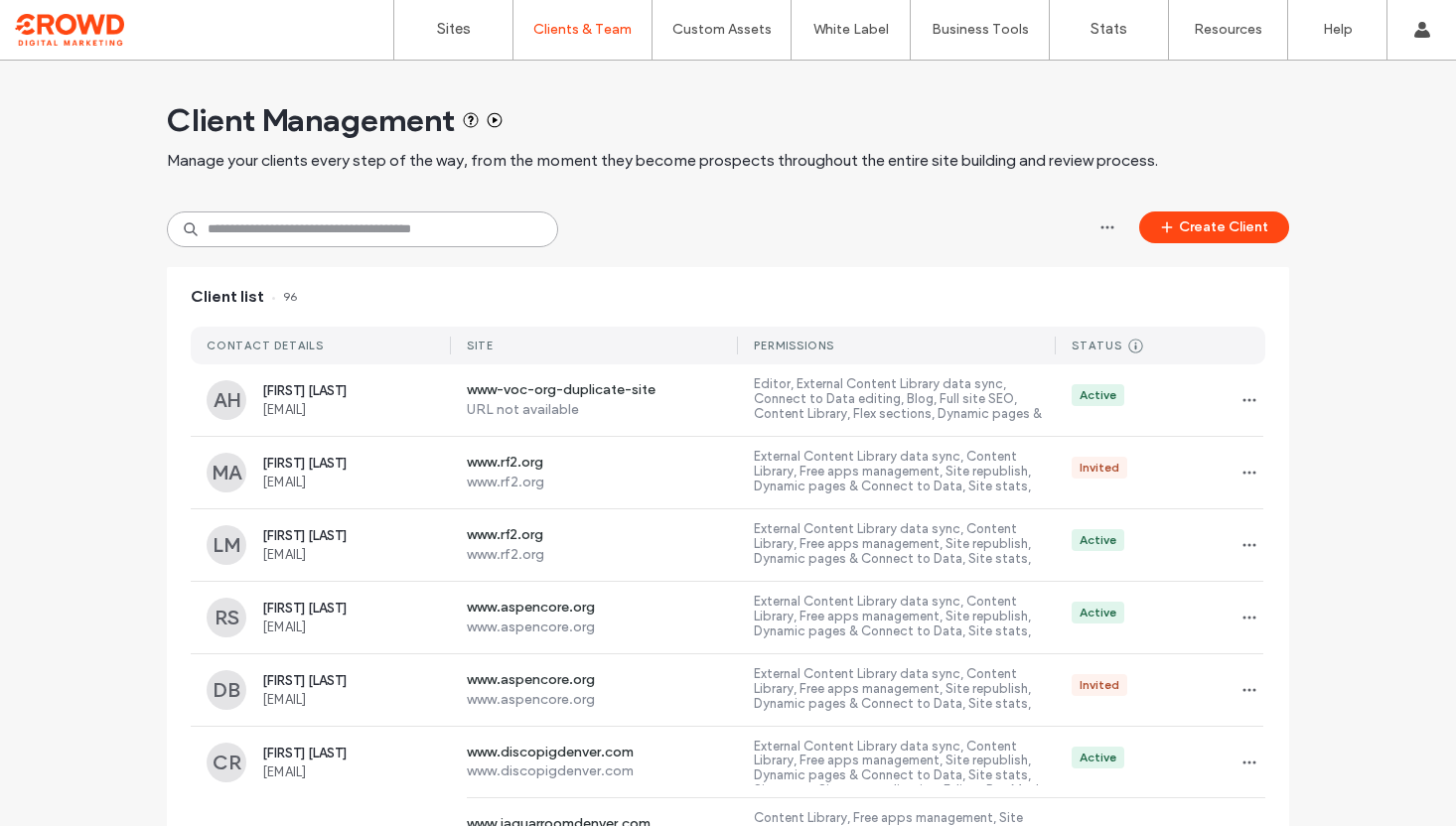 click at bounding box center [363, 229] 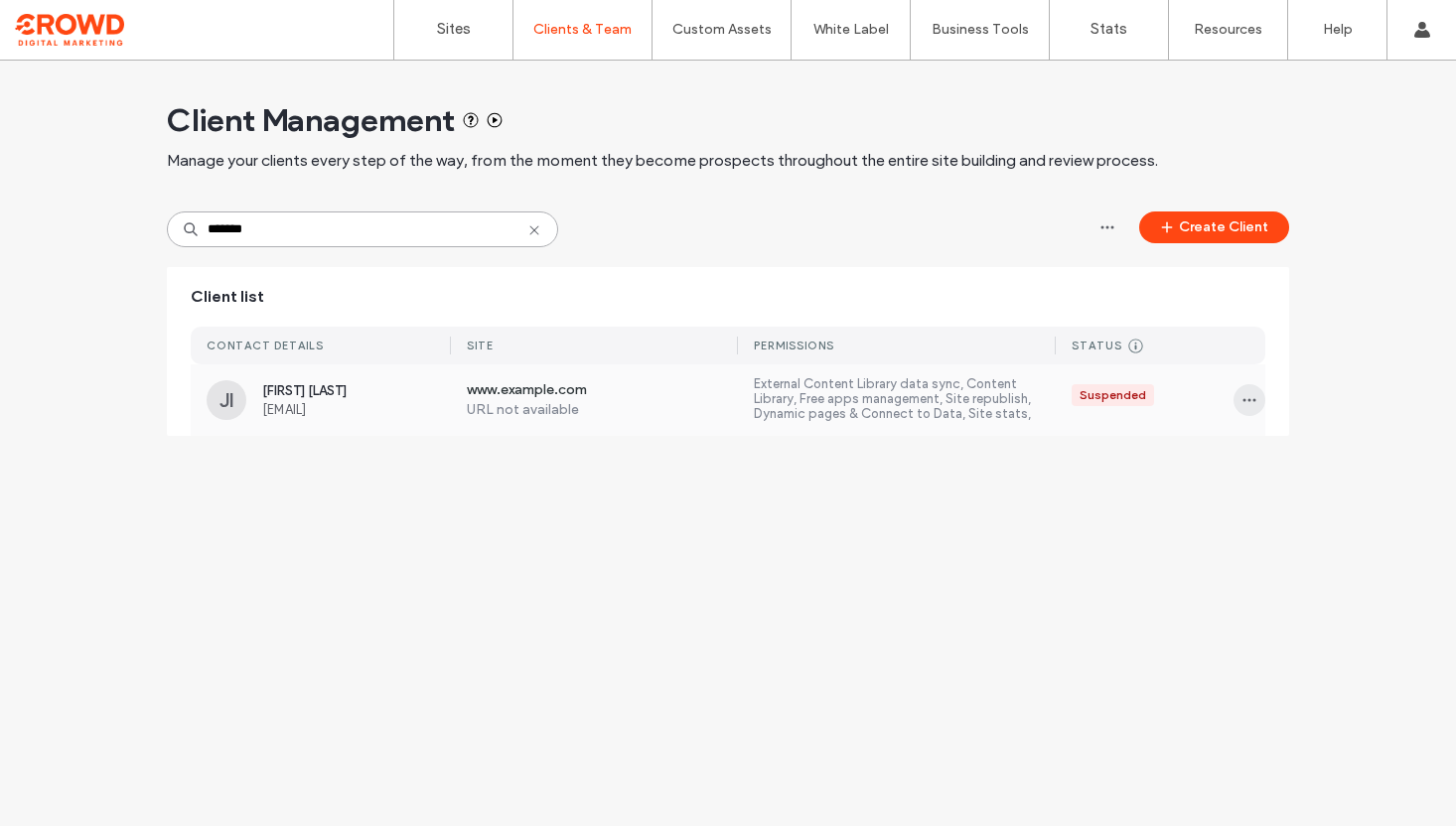 type on "*******" 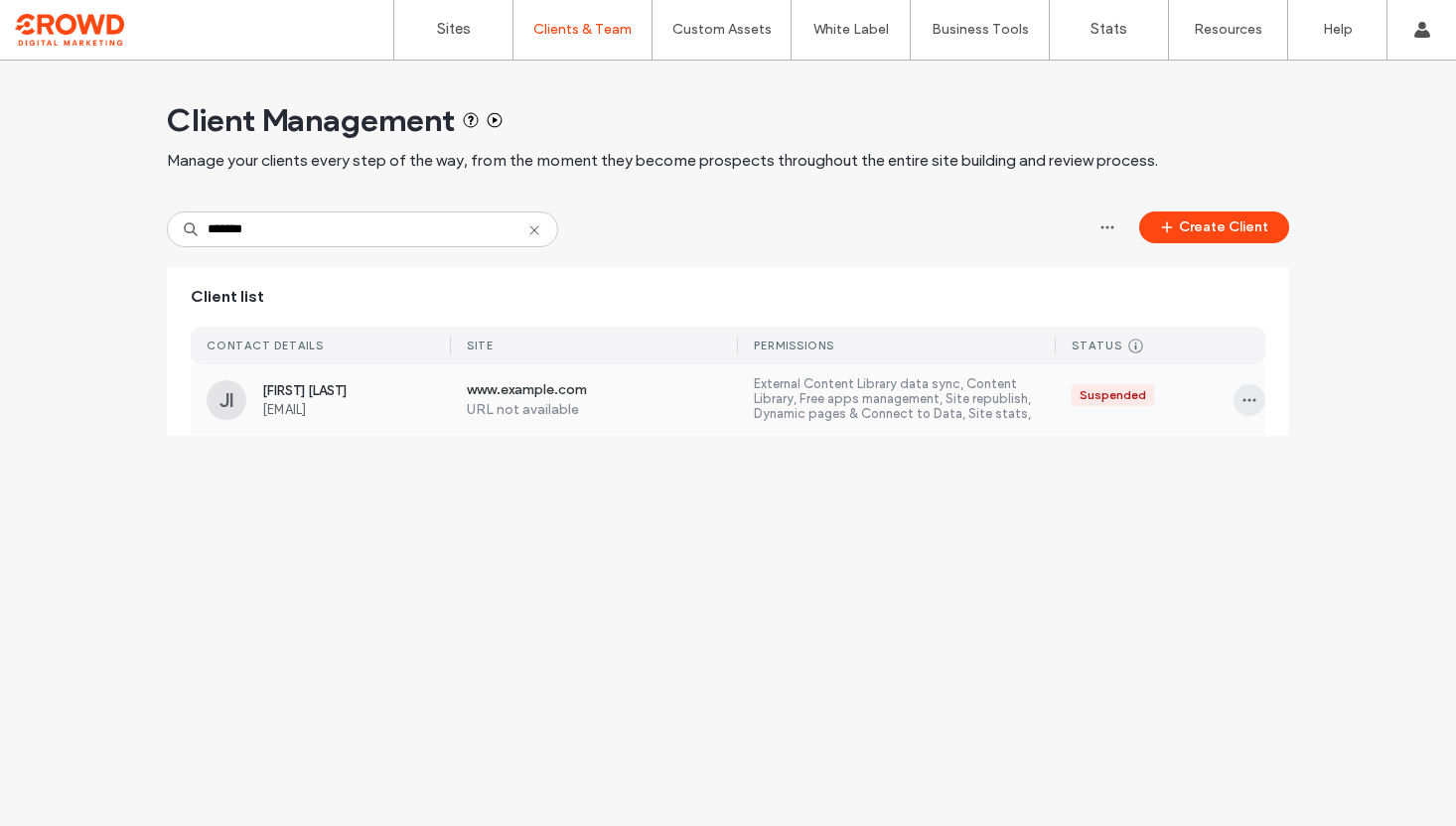 click 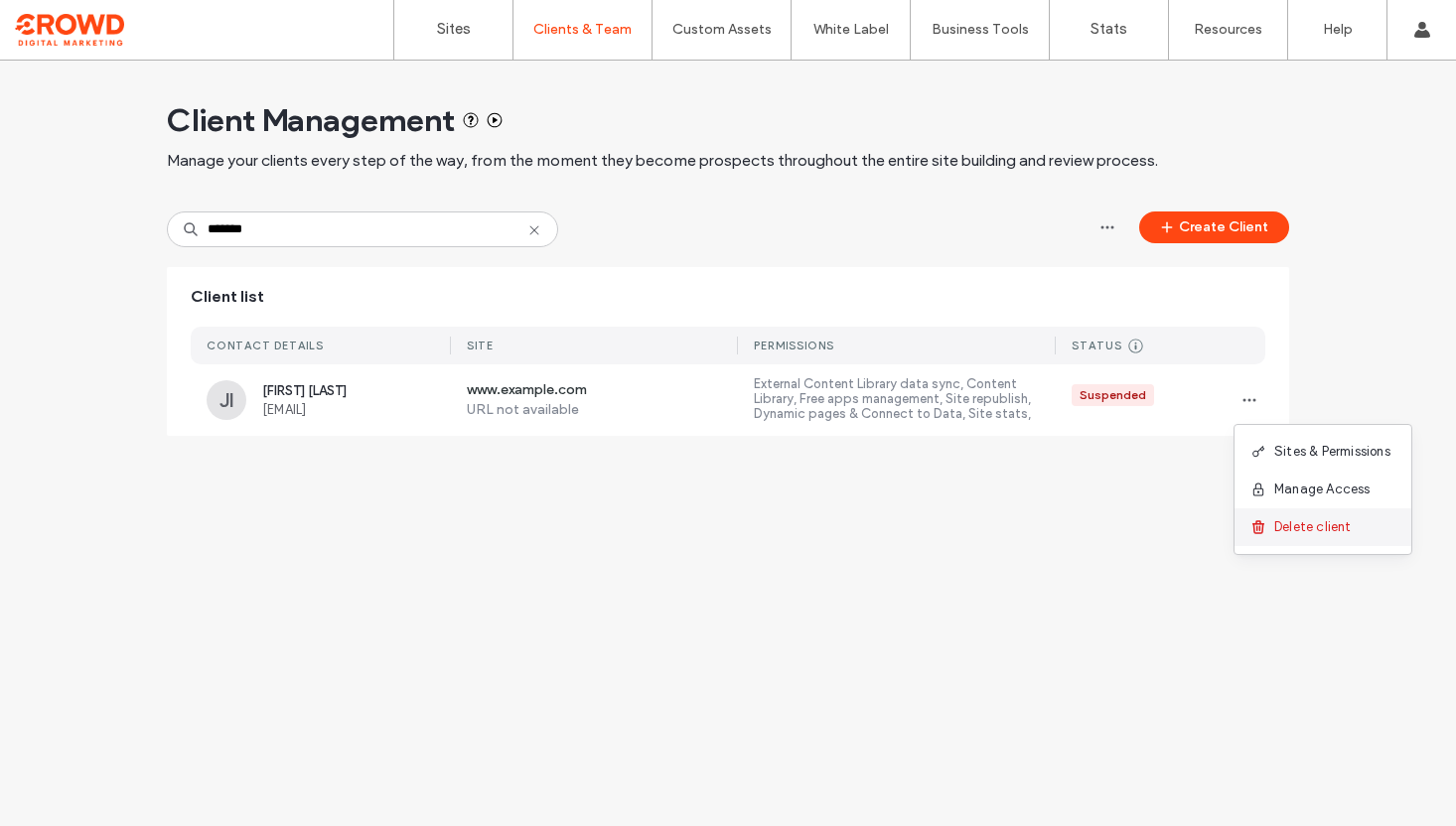 click 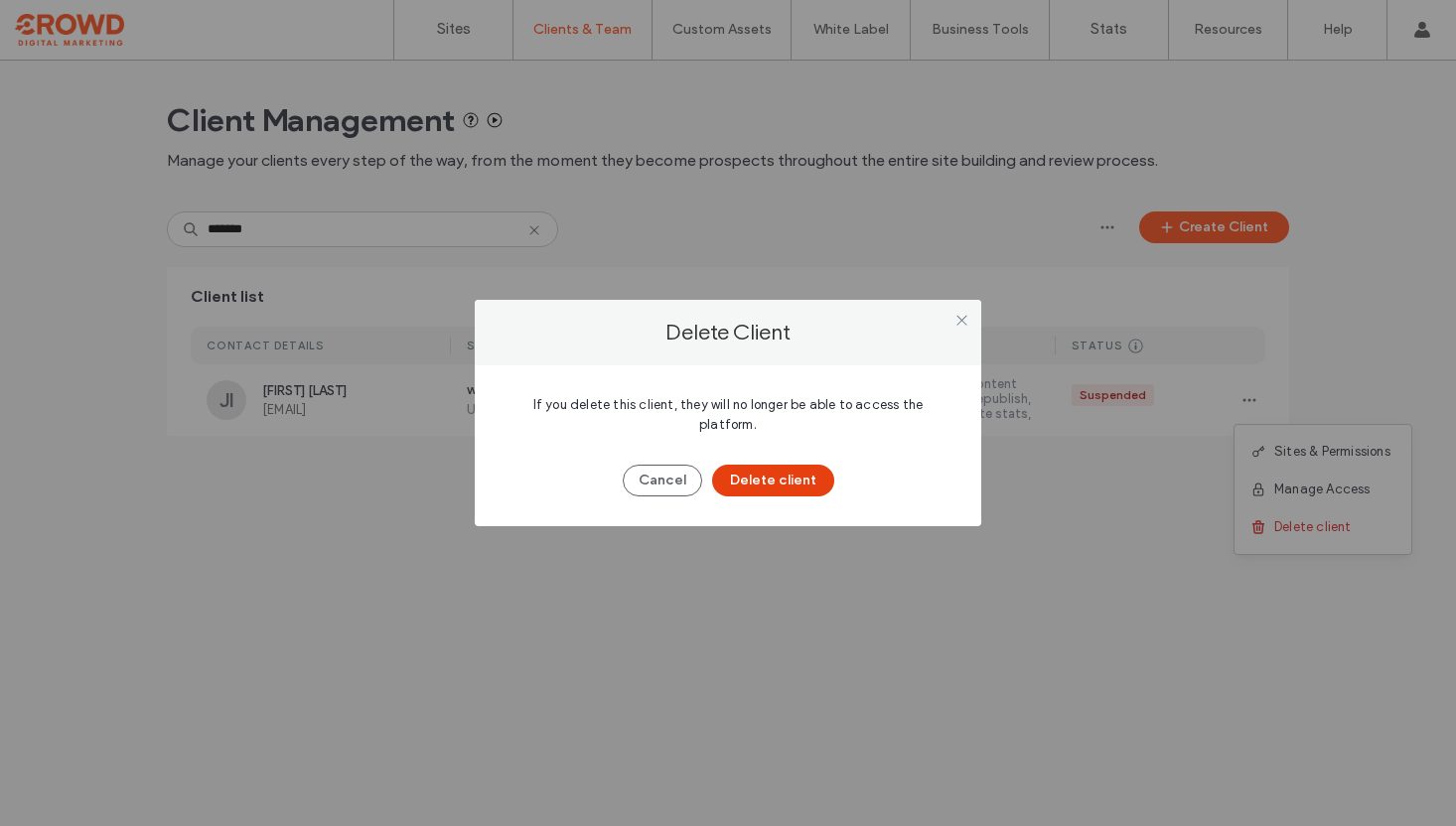 click on "Delete client" at bounding box center [773, 481] 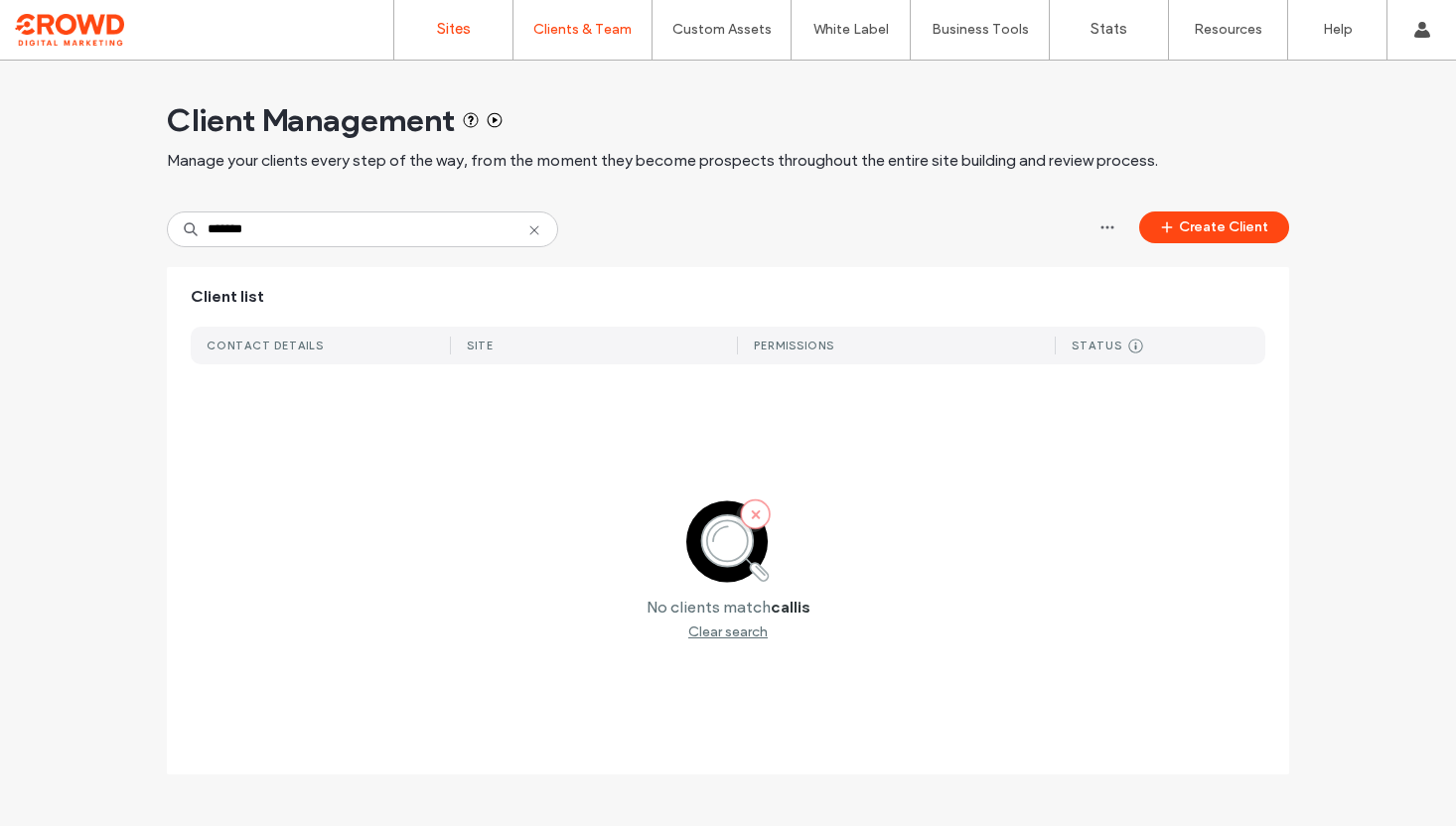click on "Sites" at bounding box center [453, 30] 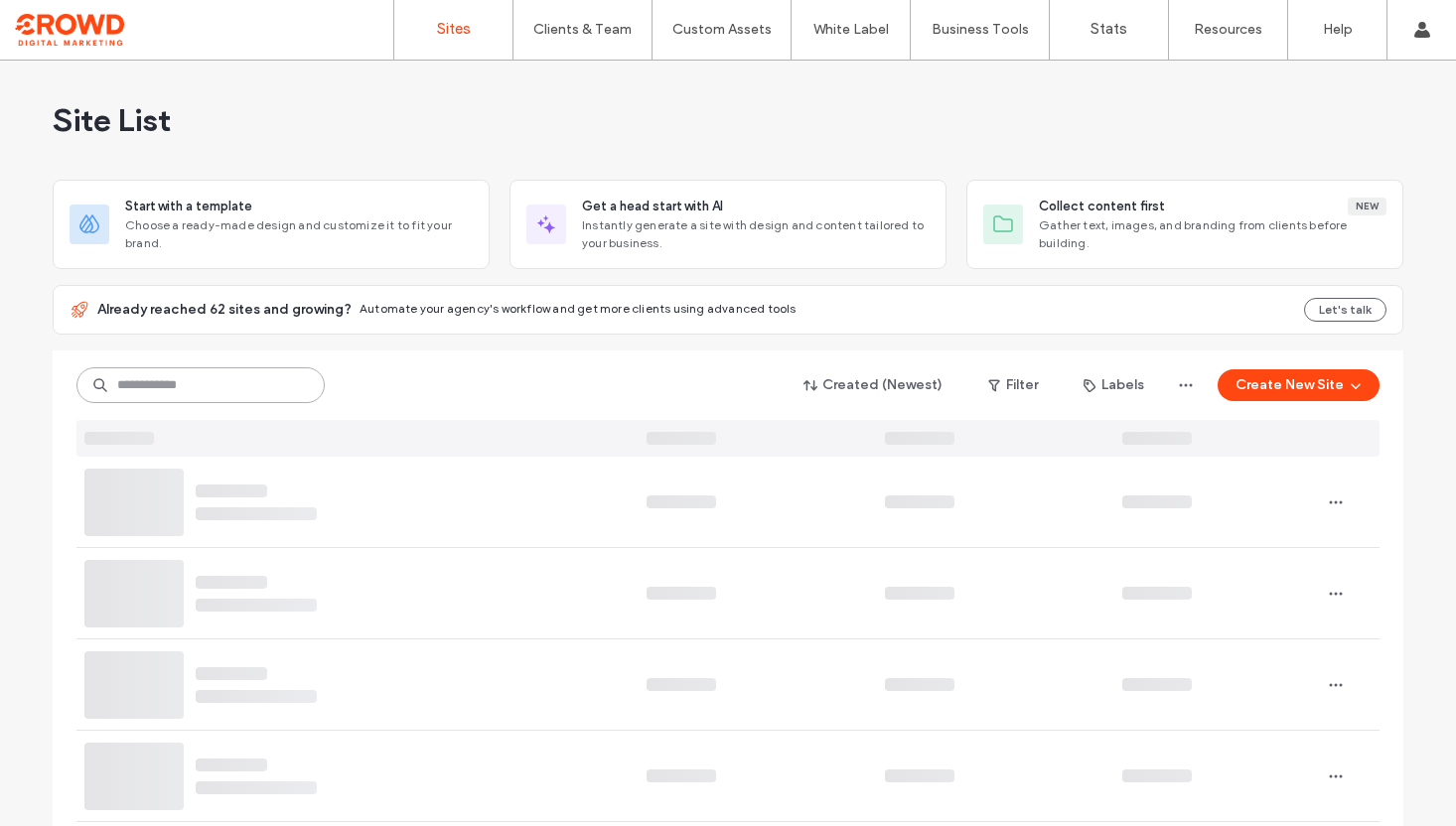 click at bounding box center [201, 385] 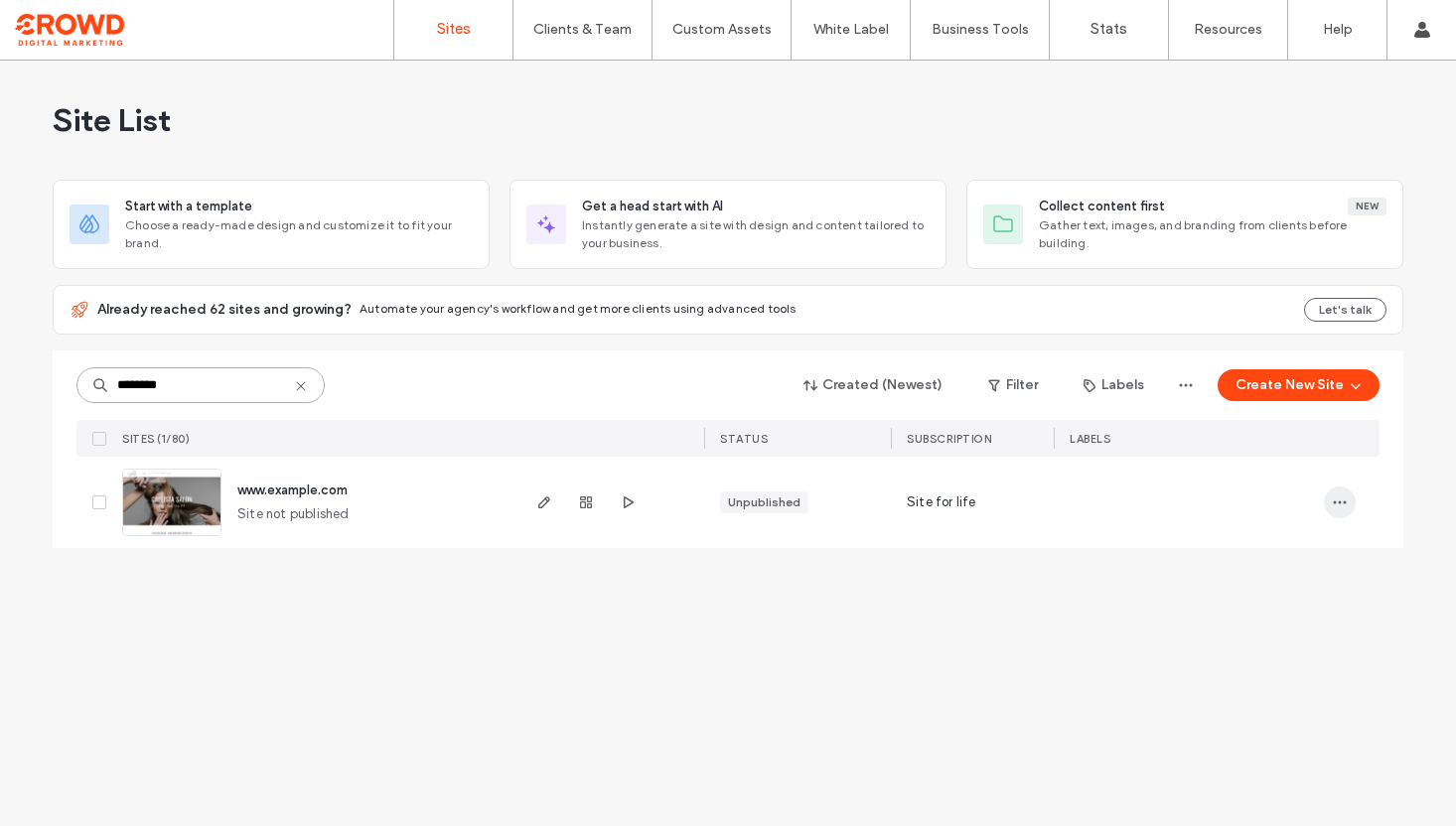 type on "********" 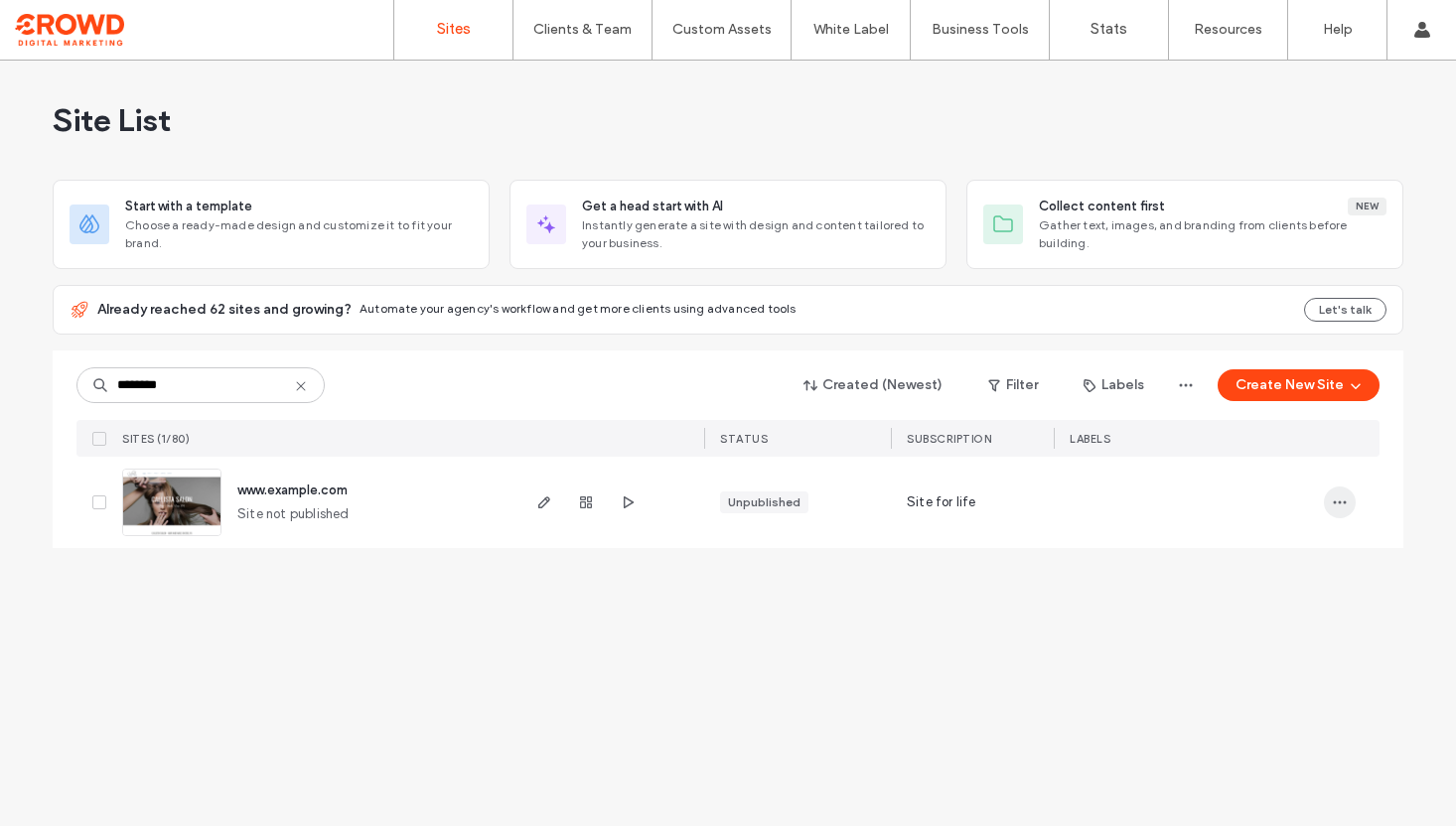 click 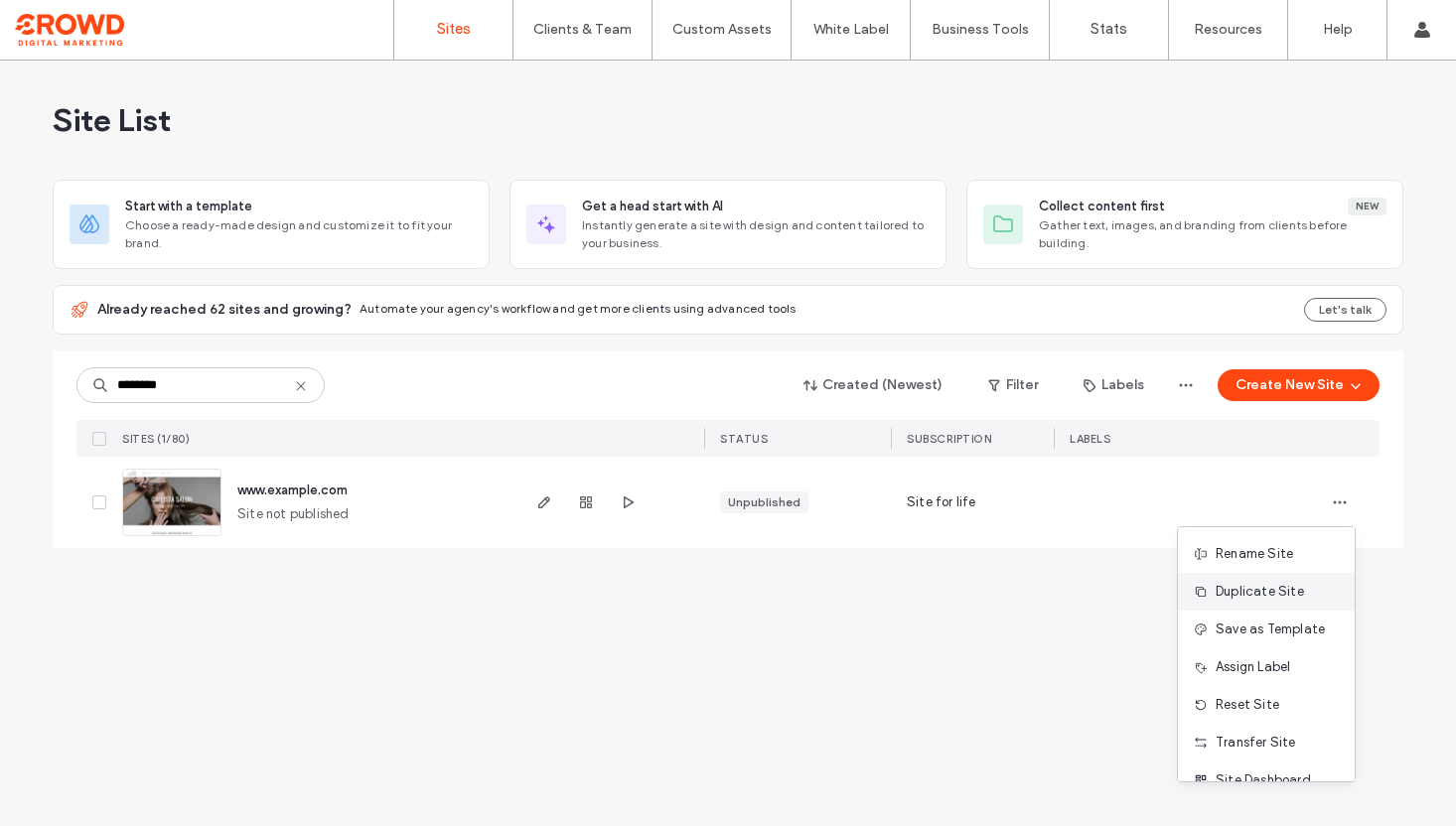 click on "Duplicate Site" at bounding box center (1259, 592) 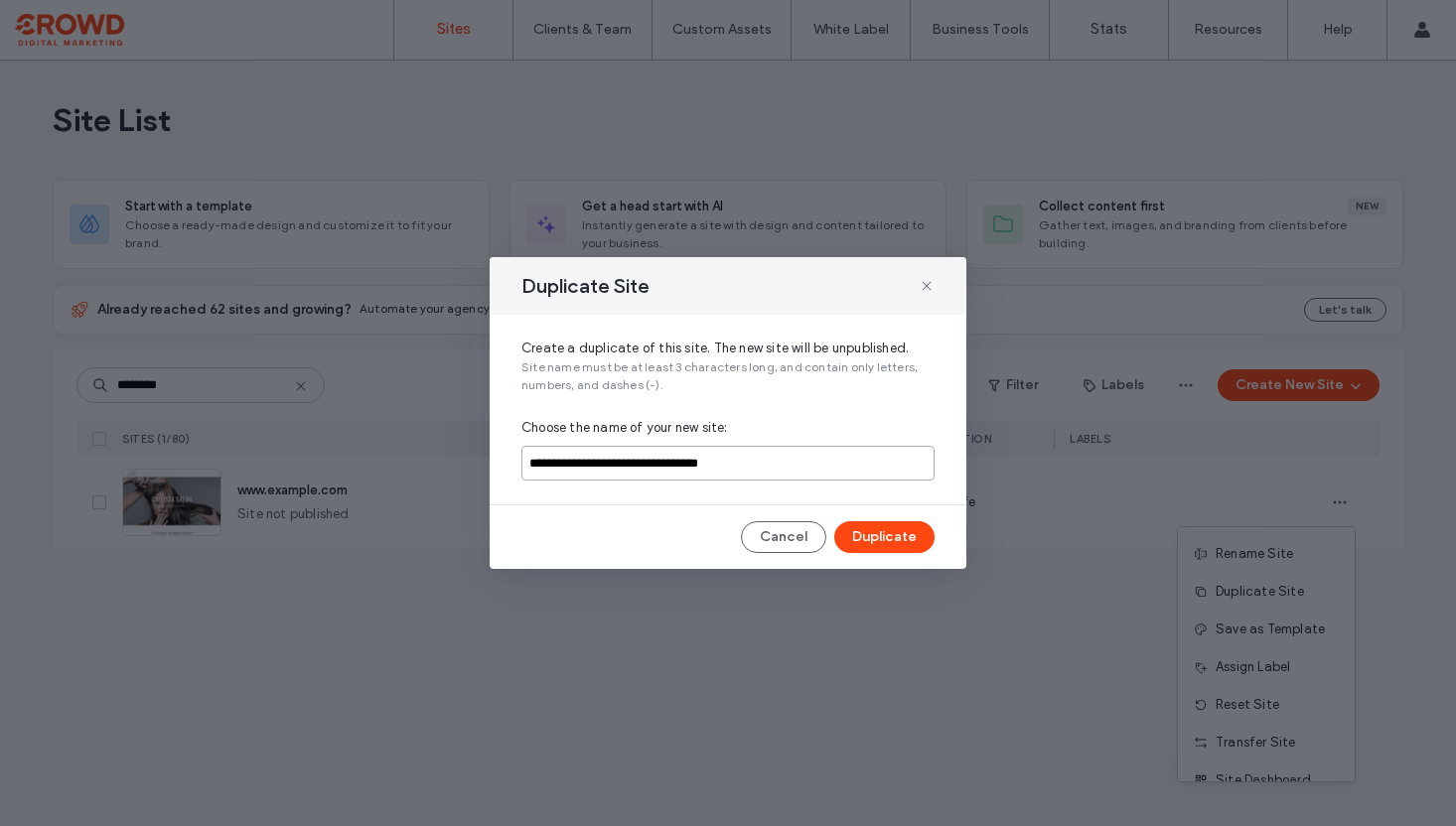 click on "**********" at bounding box center [728, 463] 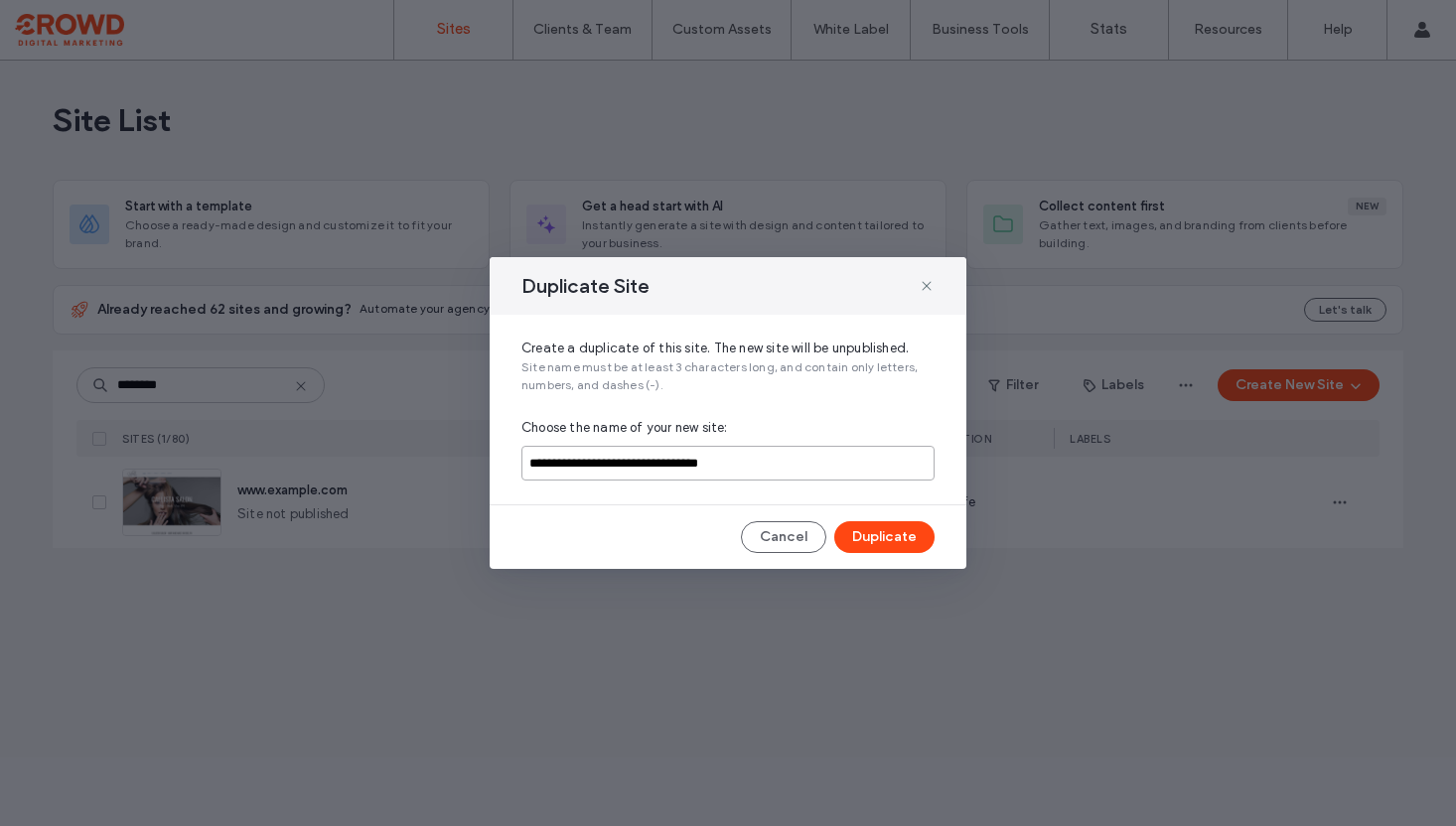 click on "**********" at bounding box center [728, 463] 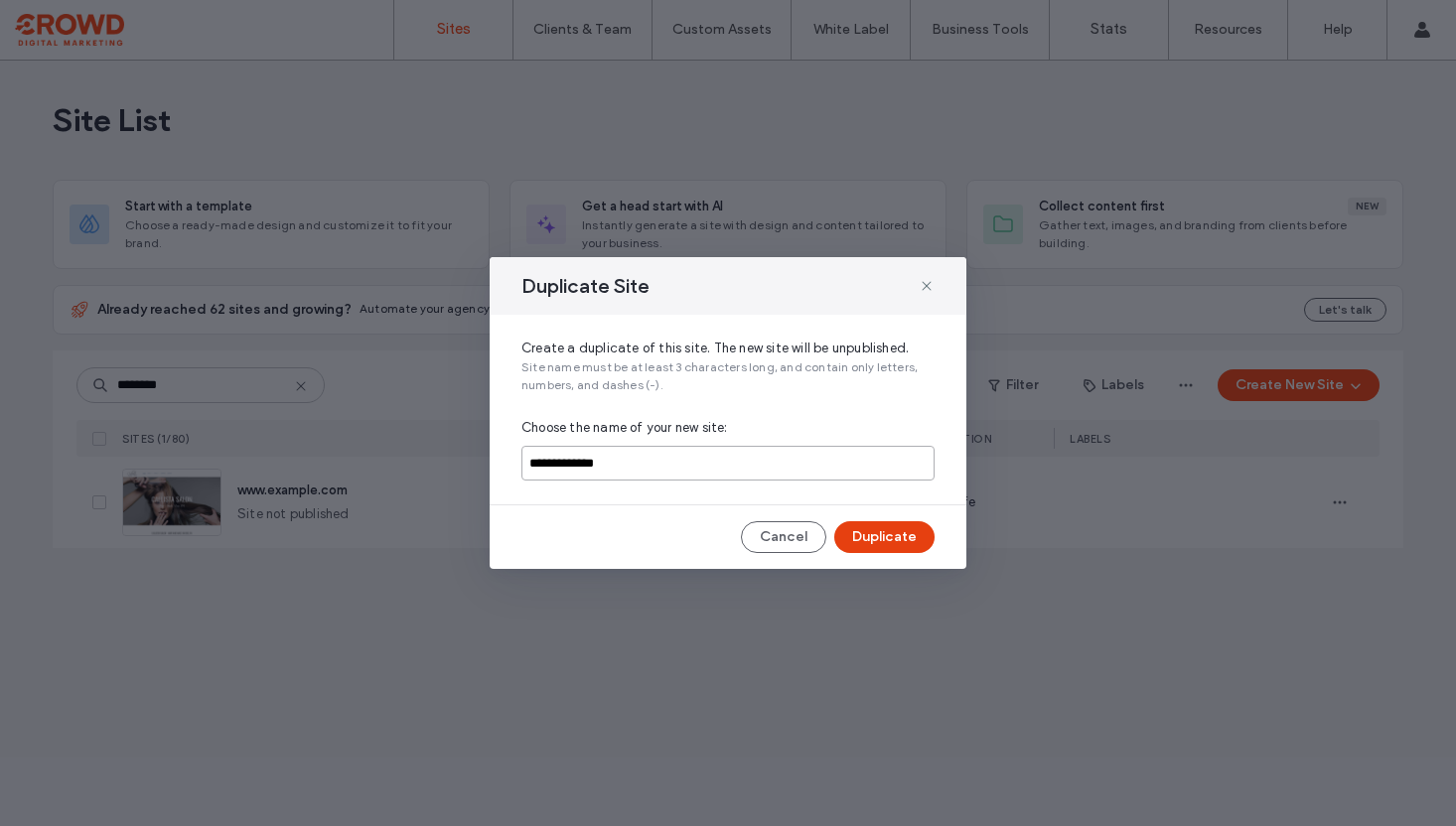 type on "**********" 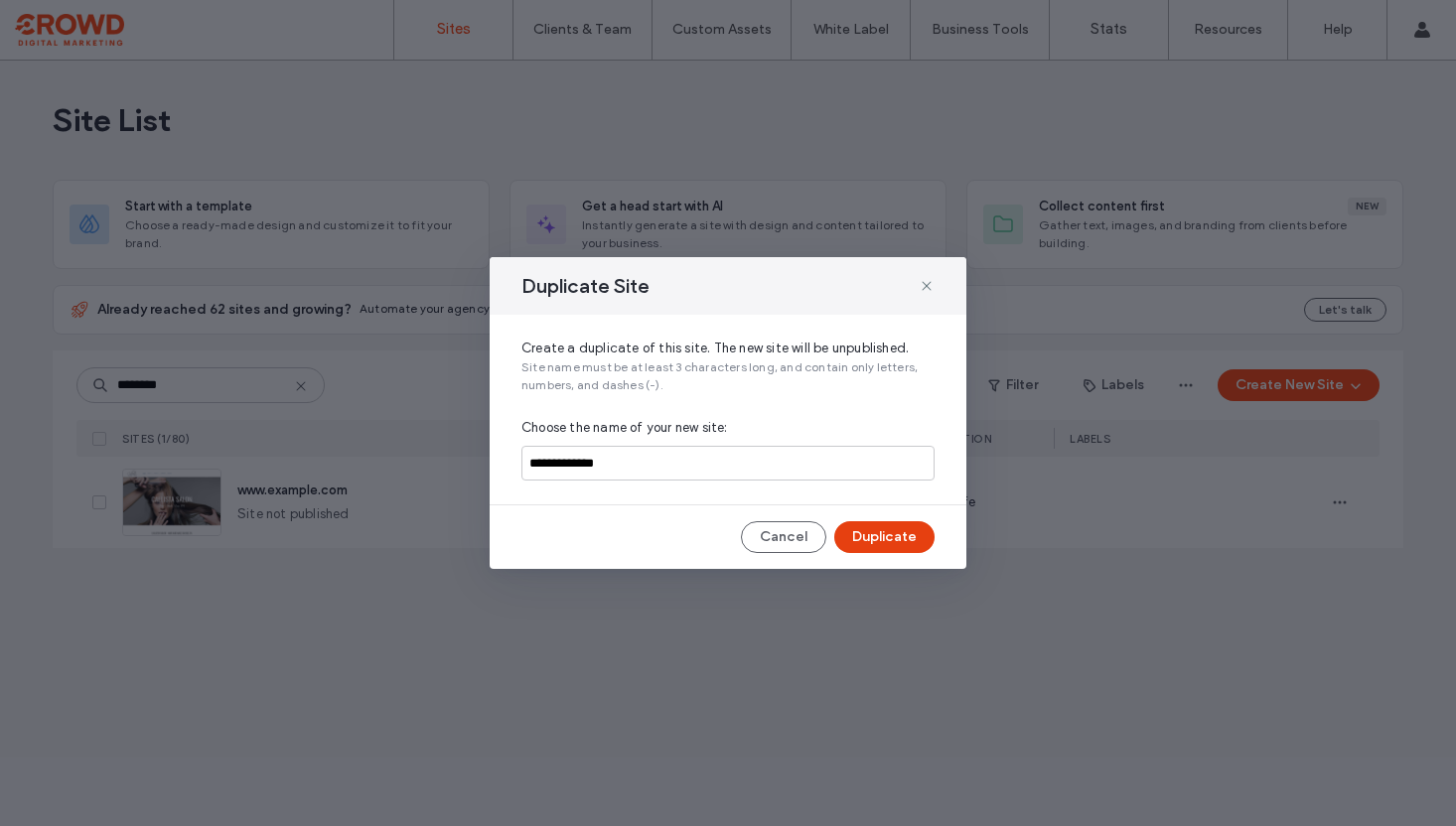 click on "Duplicate" at bounding box center (884, 537) 